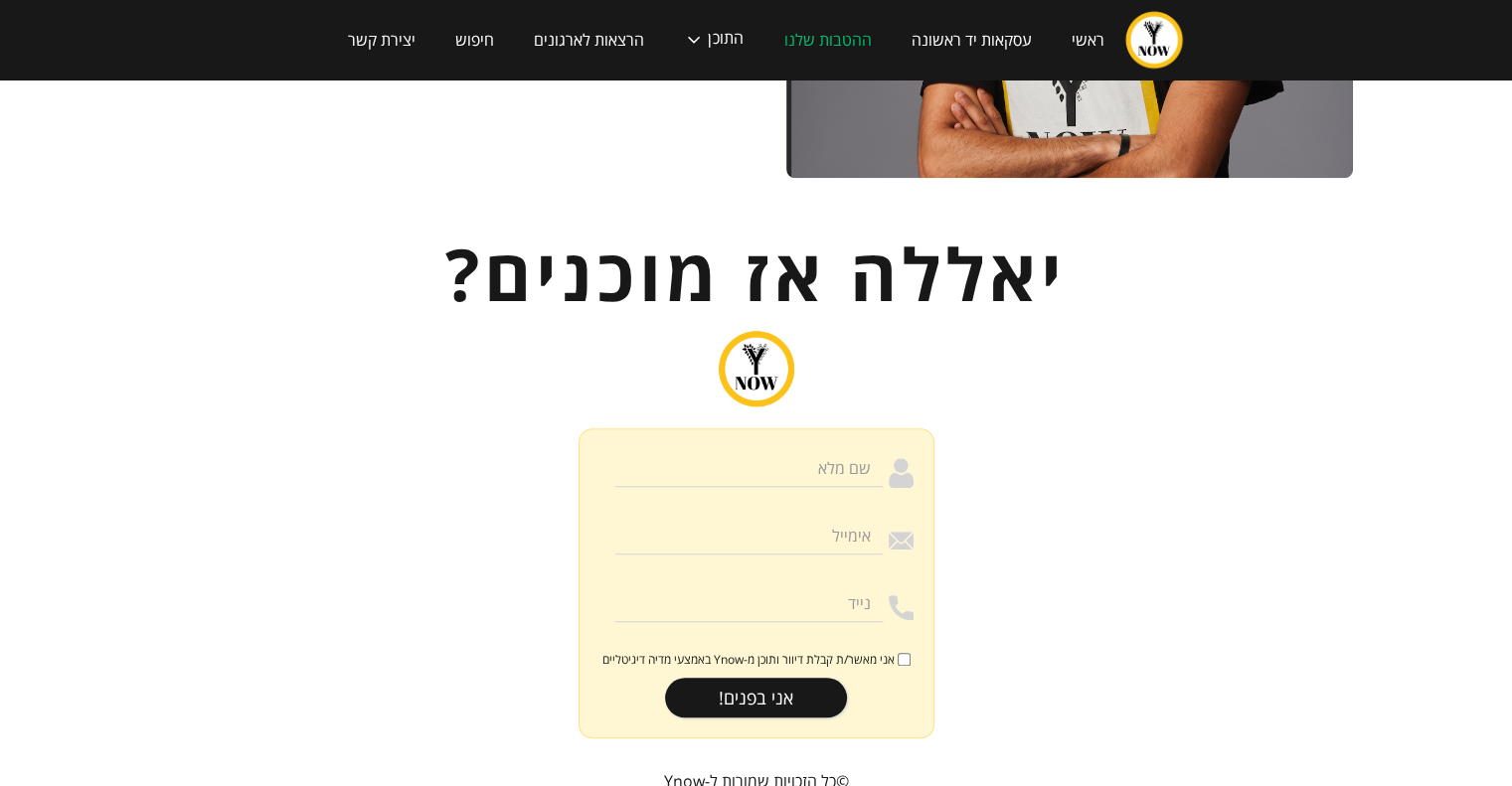 scroll, scrollTop: 1987, scrollLeft: 0, axis: vertical 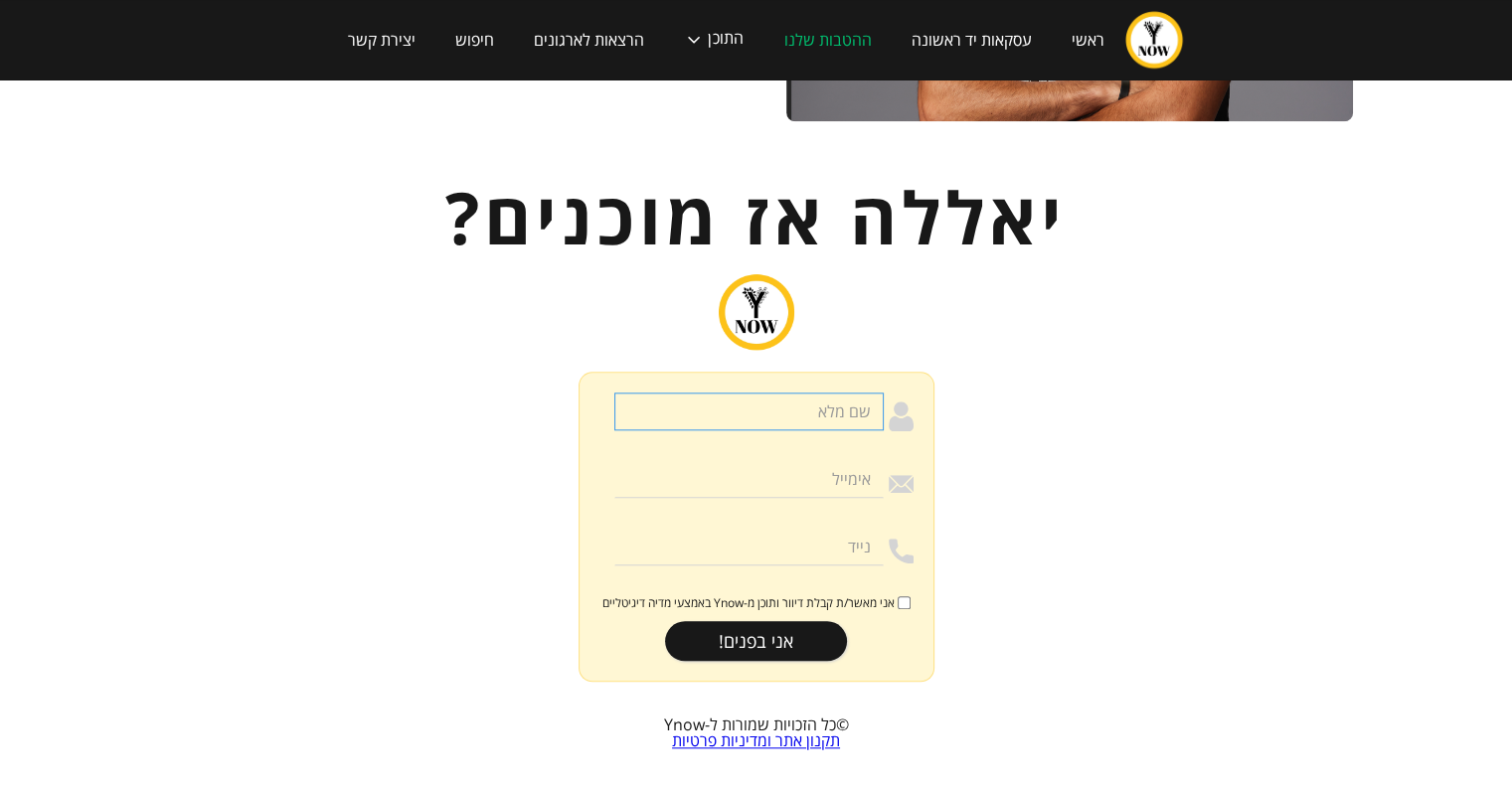 click at bounding box center [749, 411] 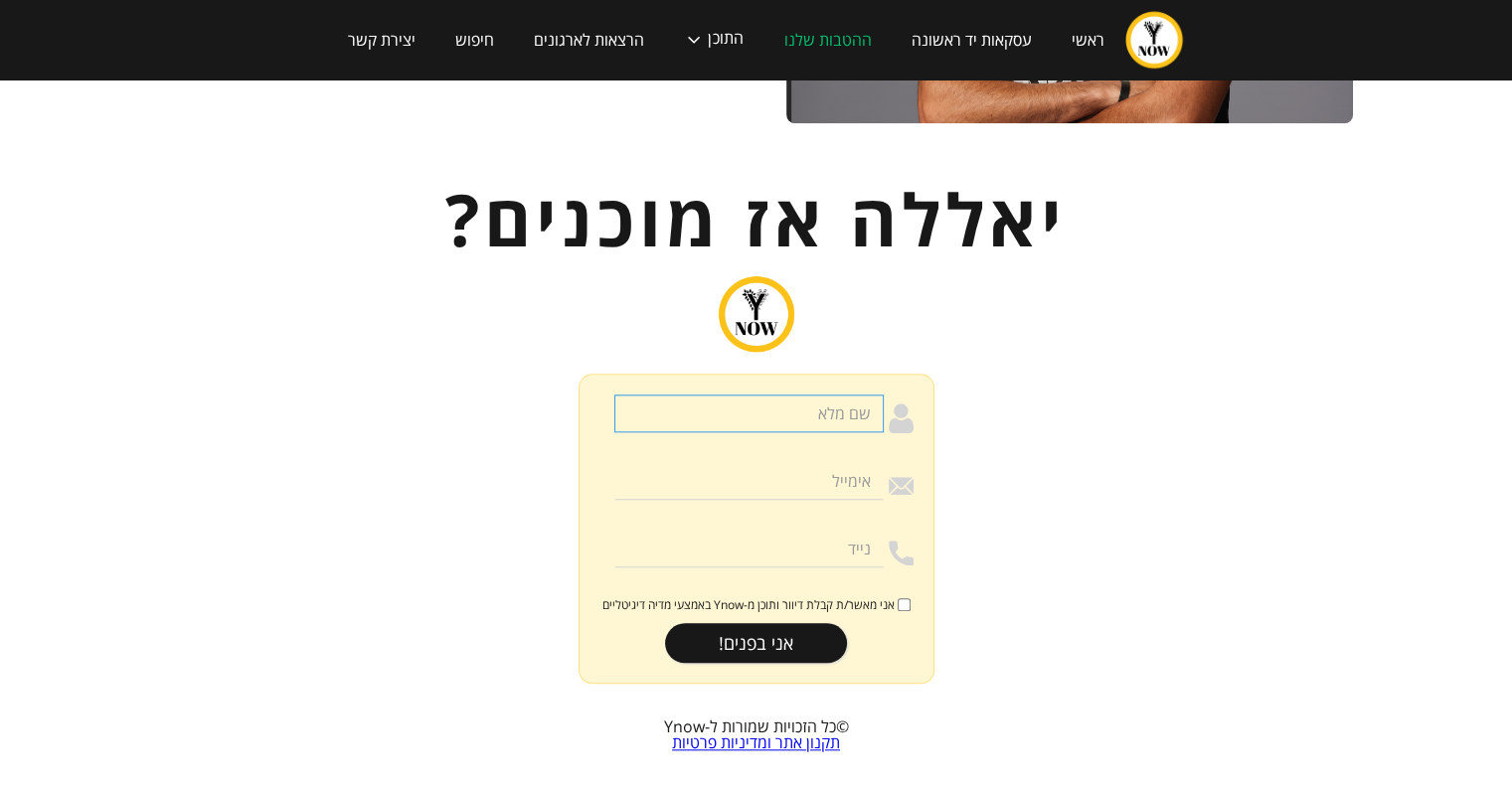 click at bounding box center (749, 413) 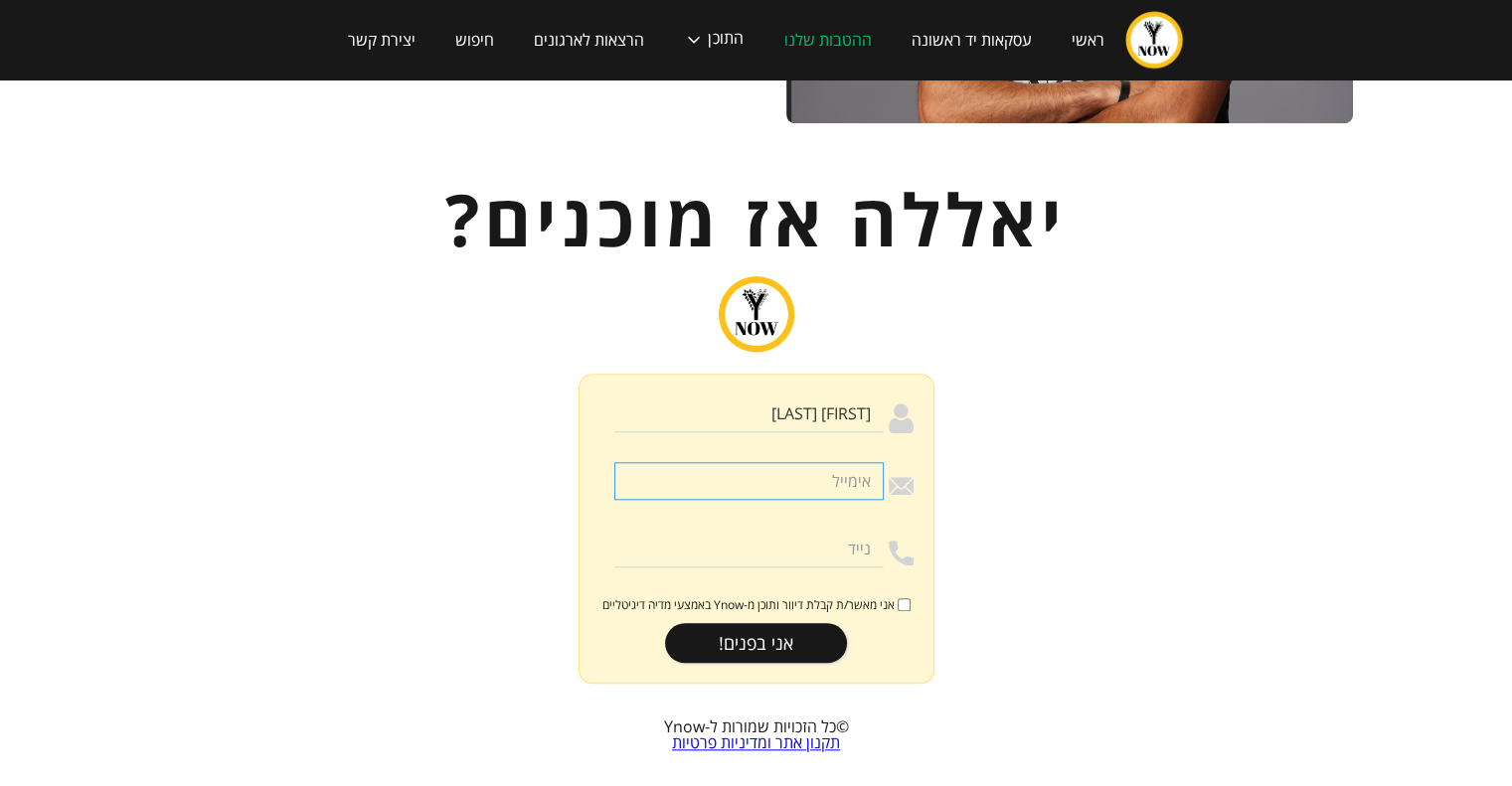 type on "[EMAIL]" 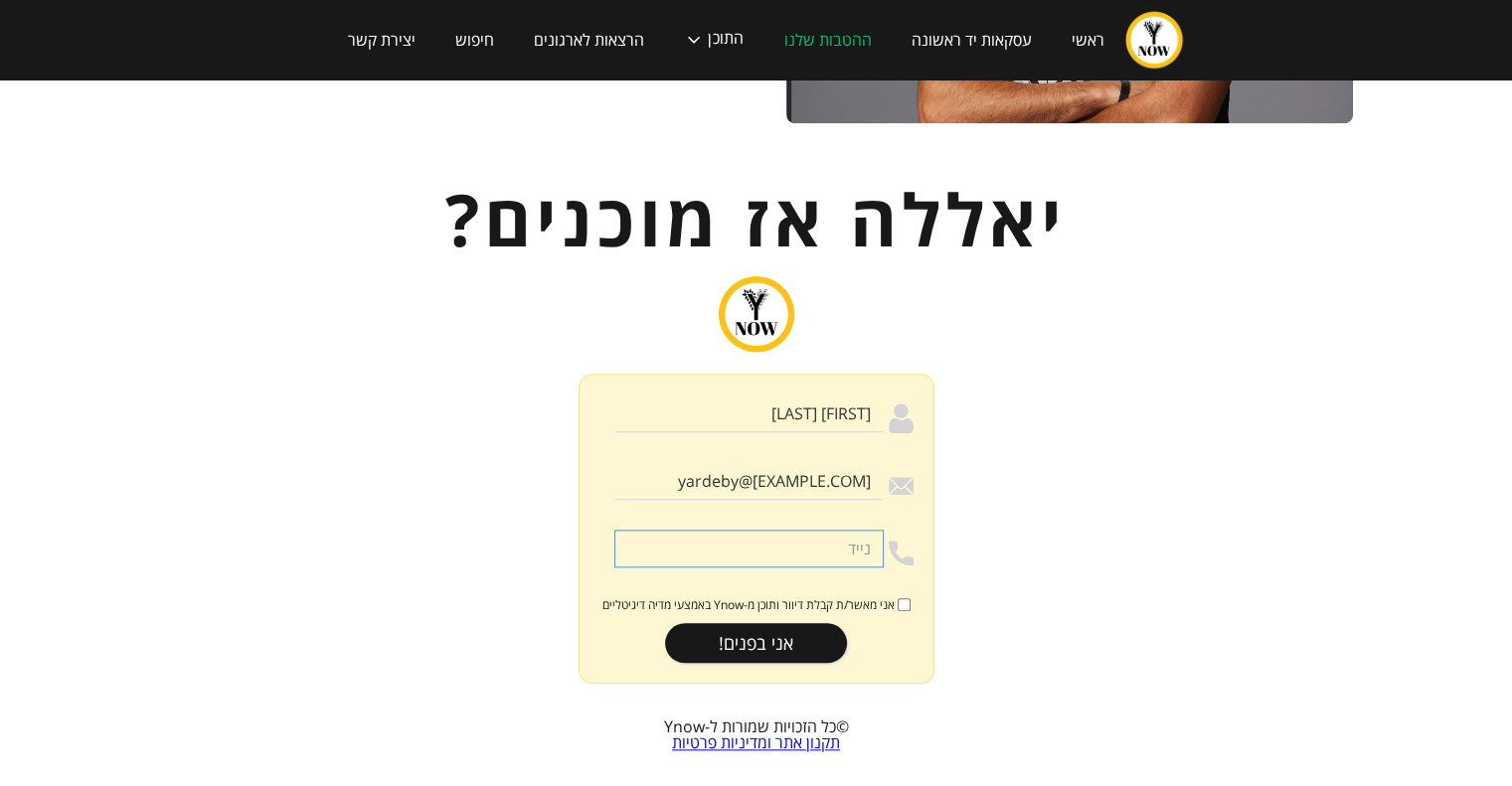 type on "[PHONE]" 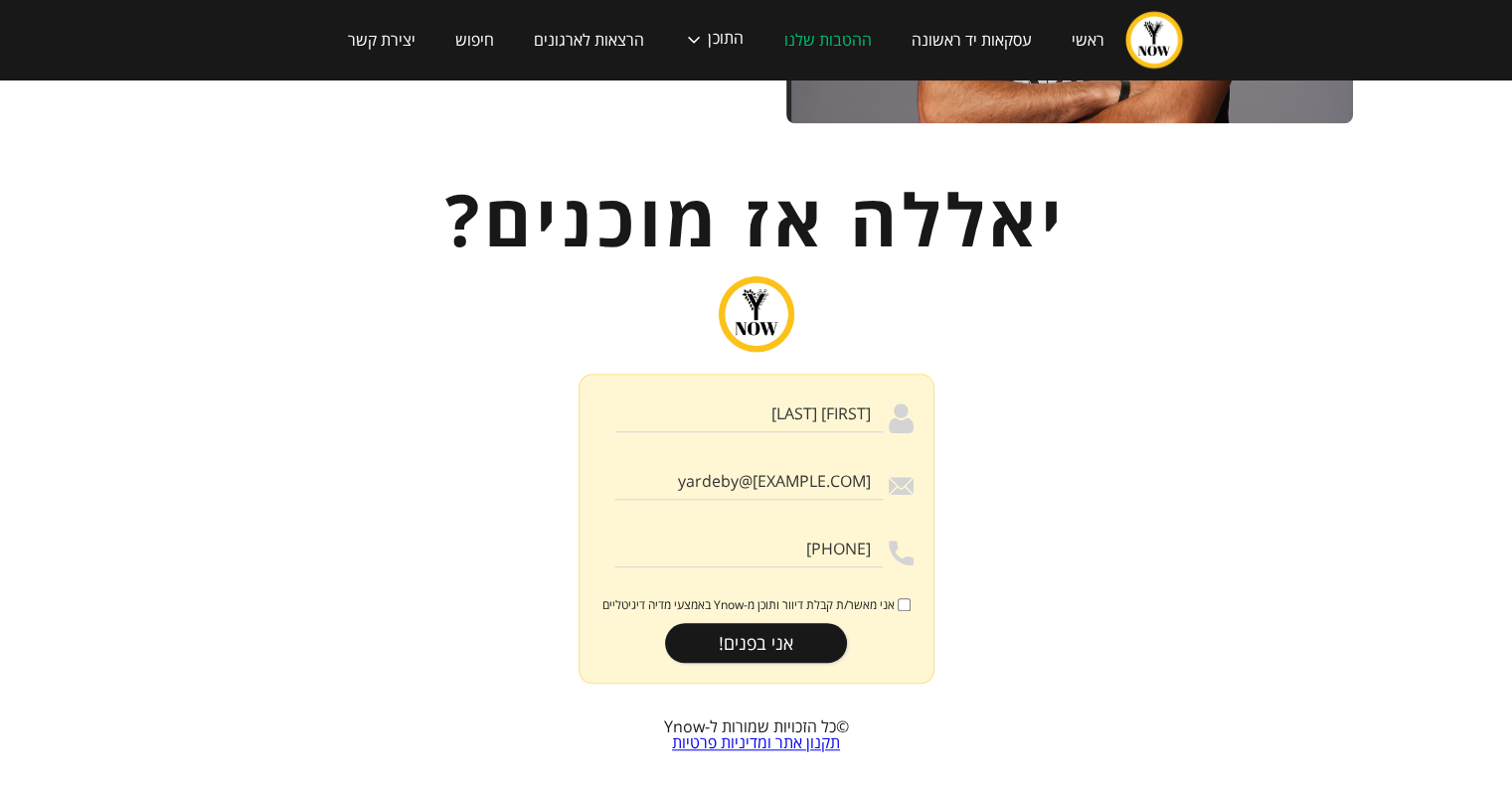 click on "אני מאשר/ת קבלת דיוור ותוכן מ-Ynow באמצעי מדיה דיגיטליים" at bounding box center (749, 605) 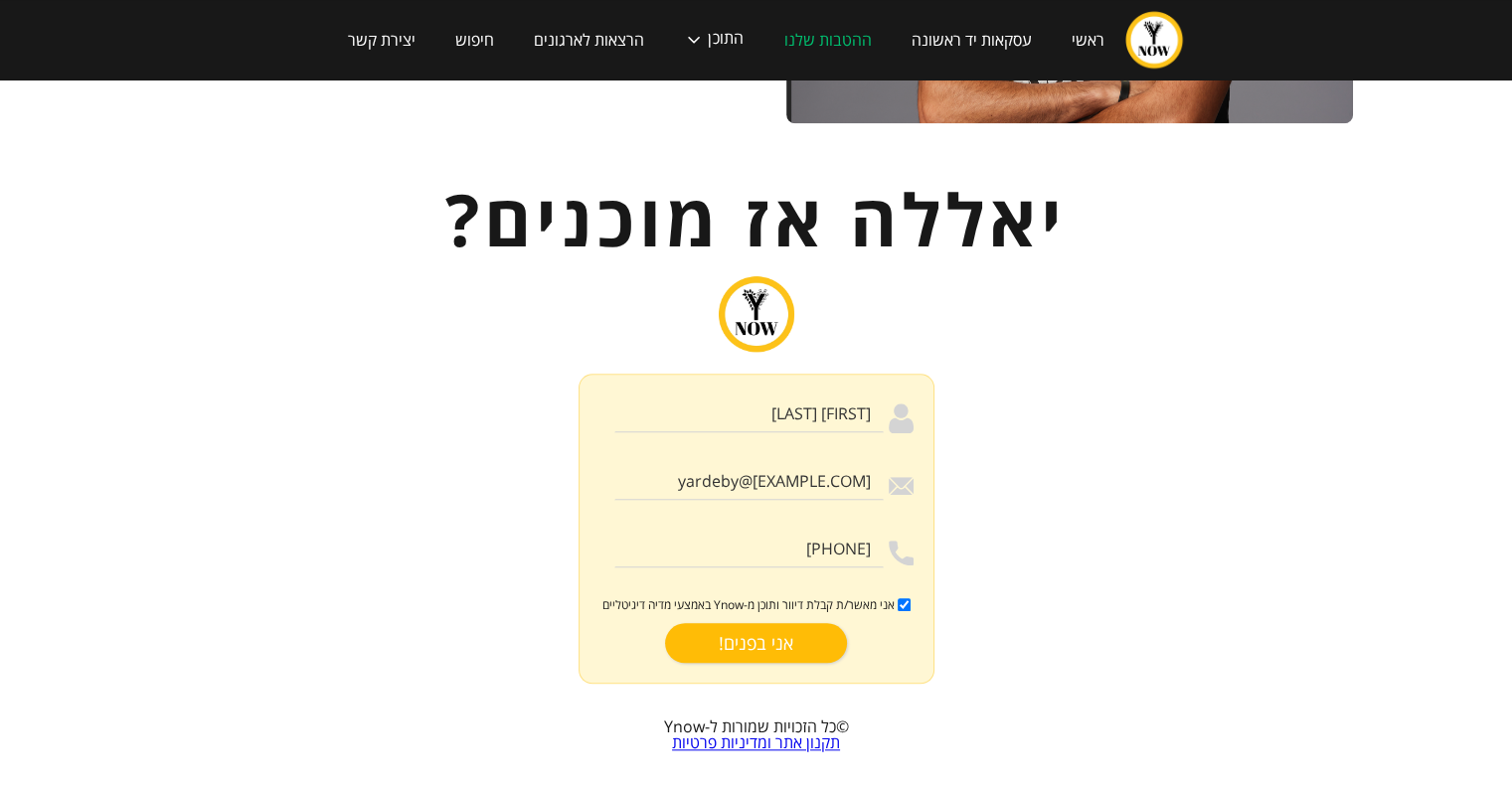 click on "אני בפנים!" at bounding box center [756, 643] 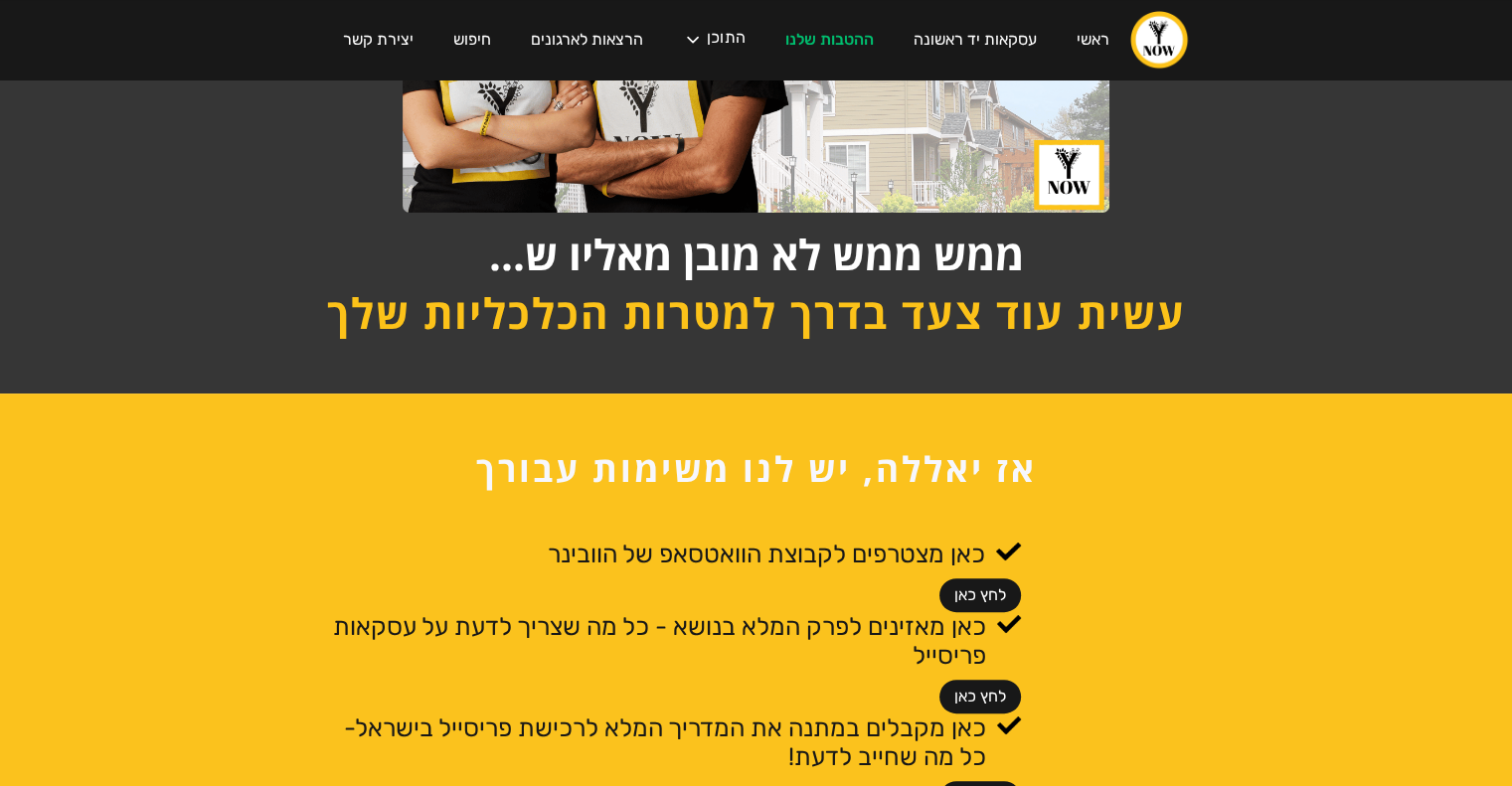 scroll, scrollTop: 99, scrollLeft: 0, axis: vertical 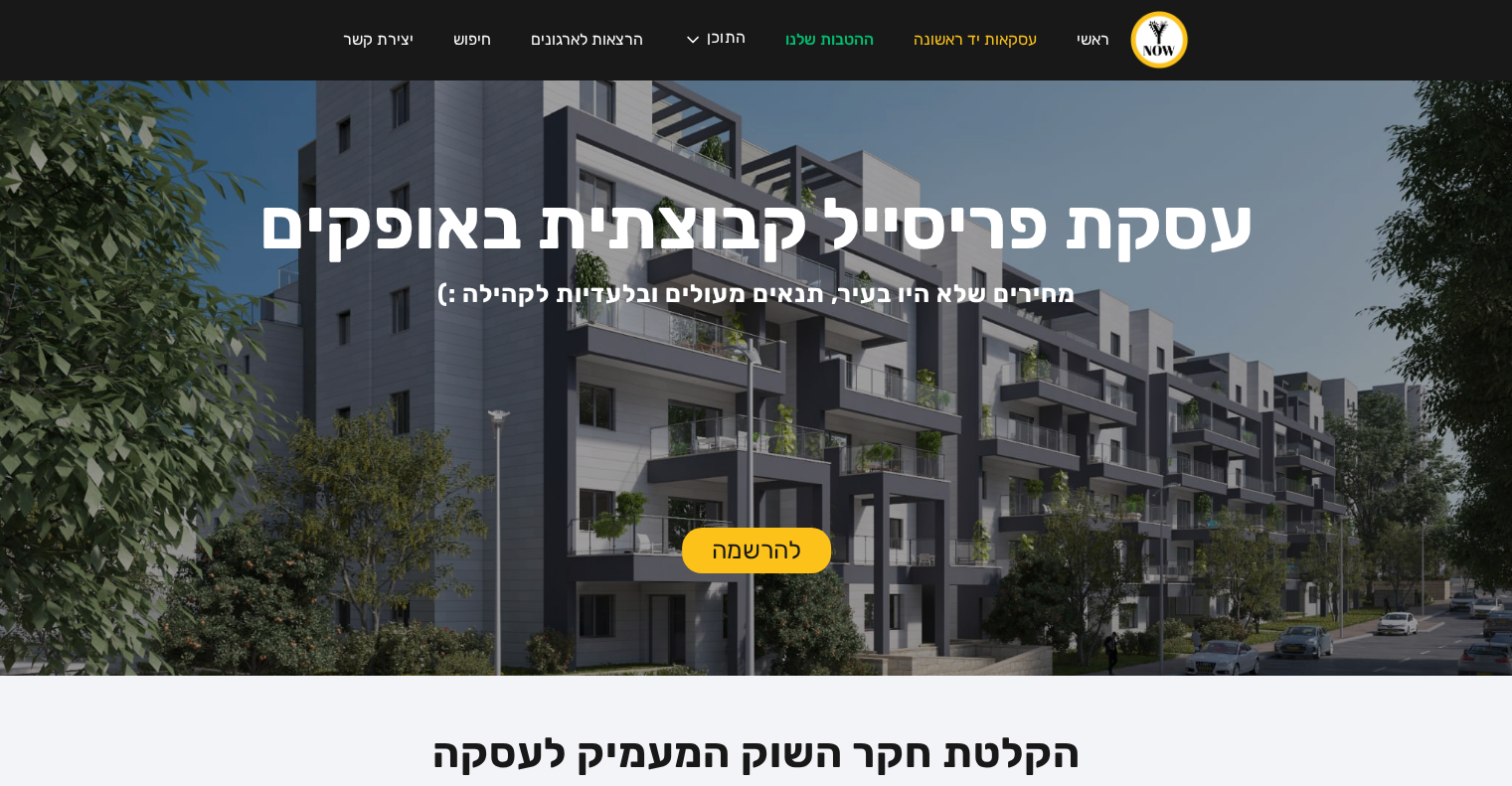 click on "להרשמה" at bounding box center [756, 550] 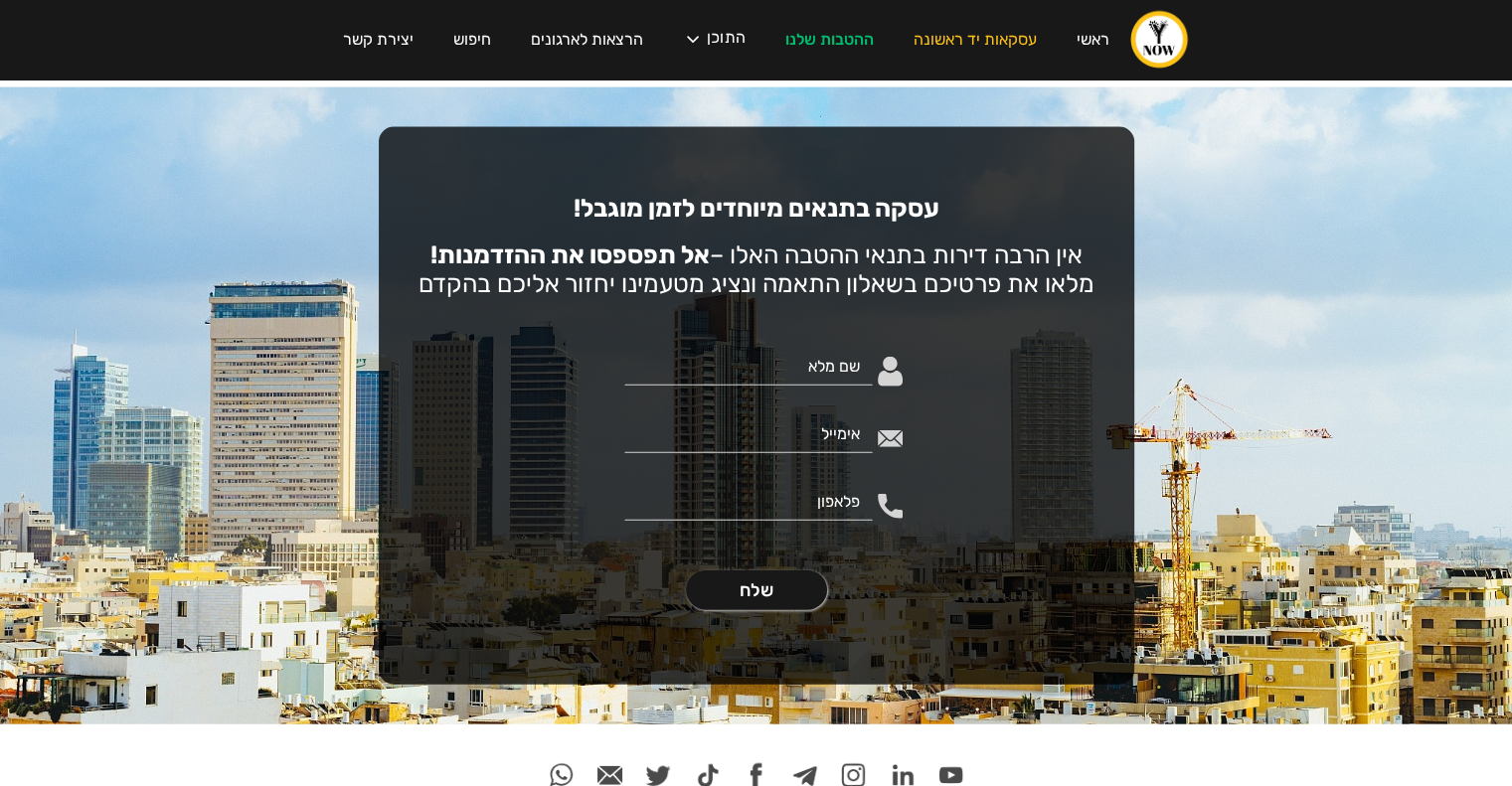 scroll, scrollTop: 4563, scrollLeft: 0, axis: vertical 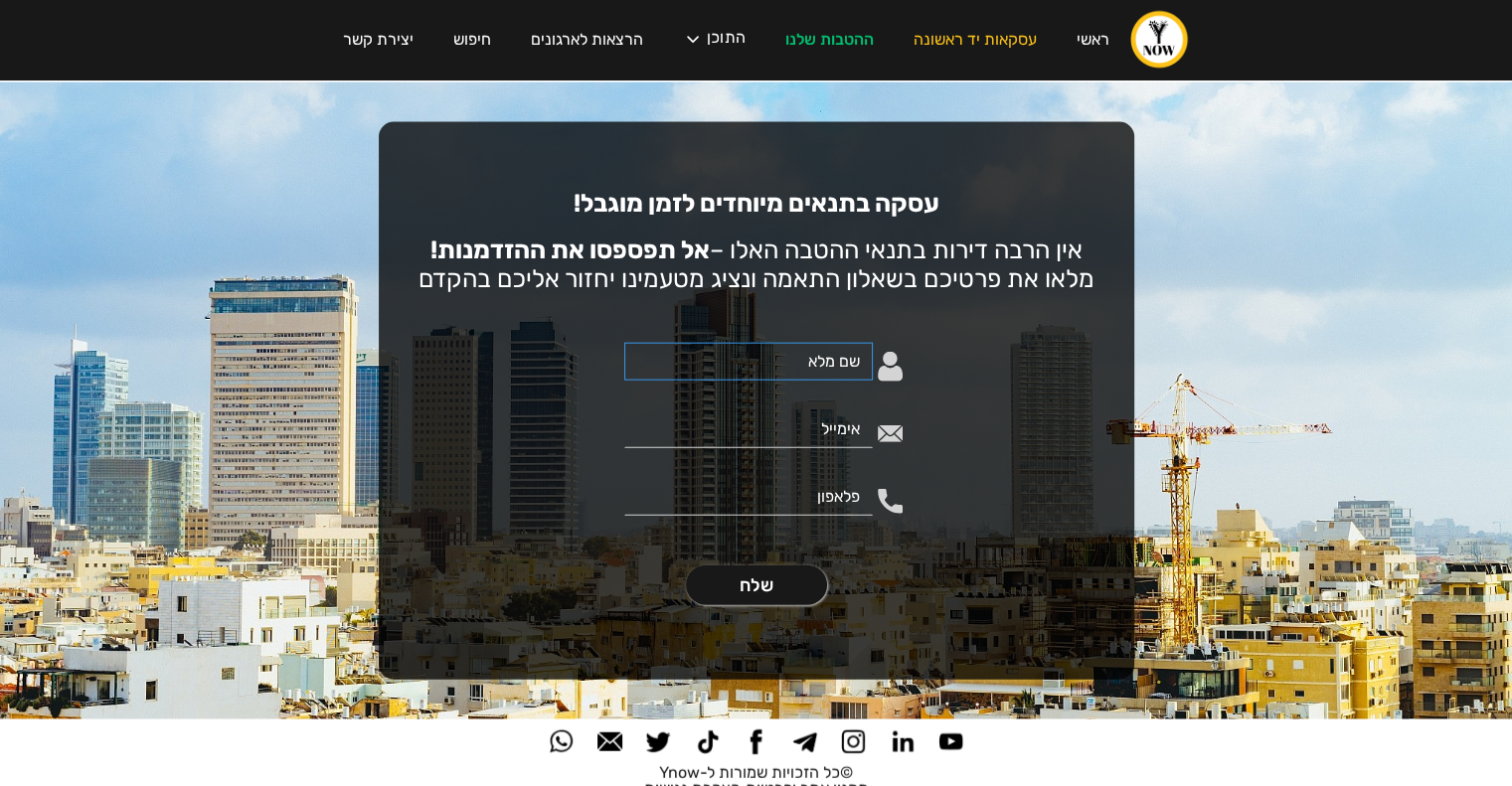 click at bounding box center (749, 362) 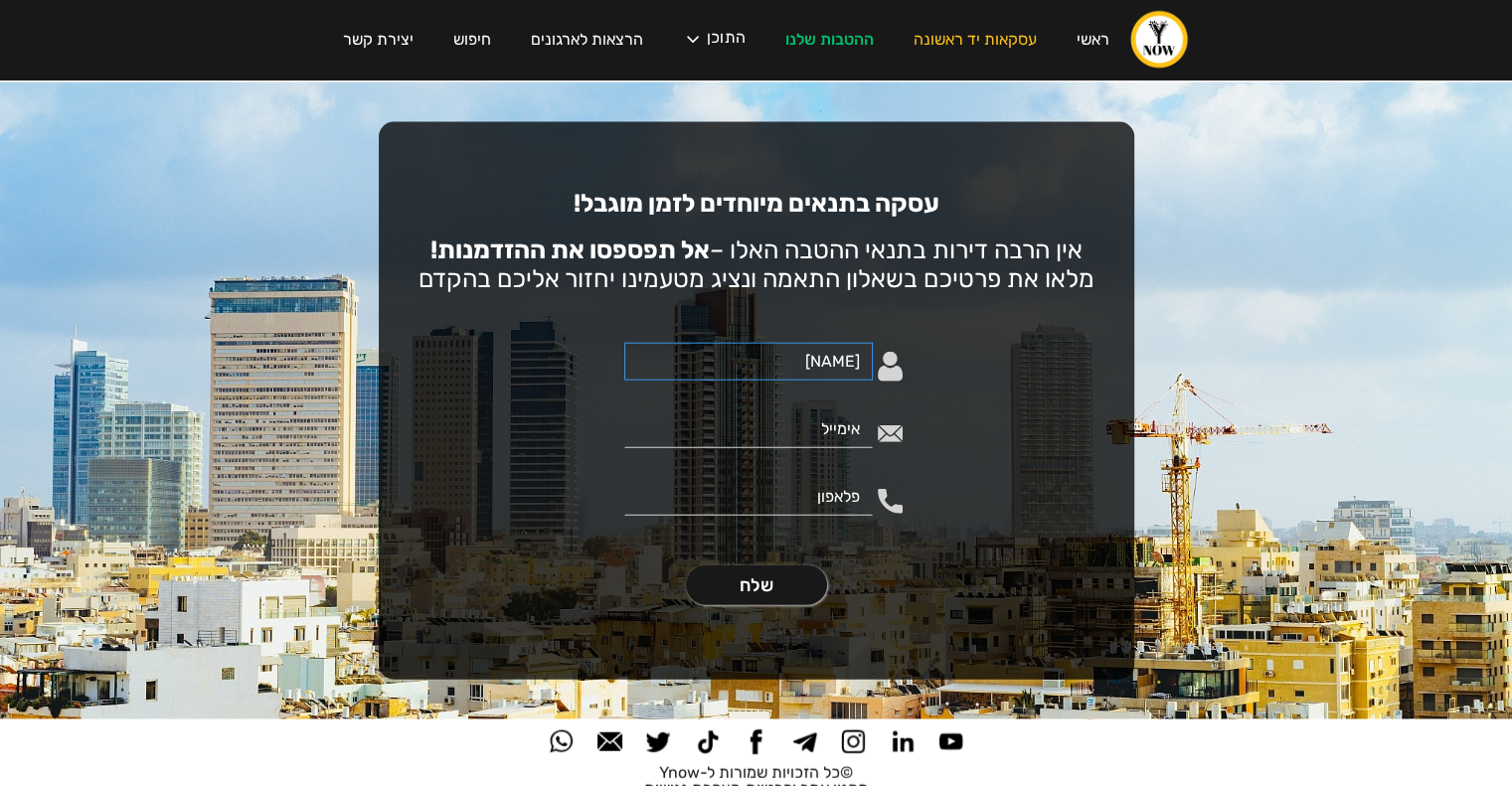 type on "[USERNAME]@example.com" 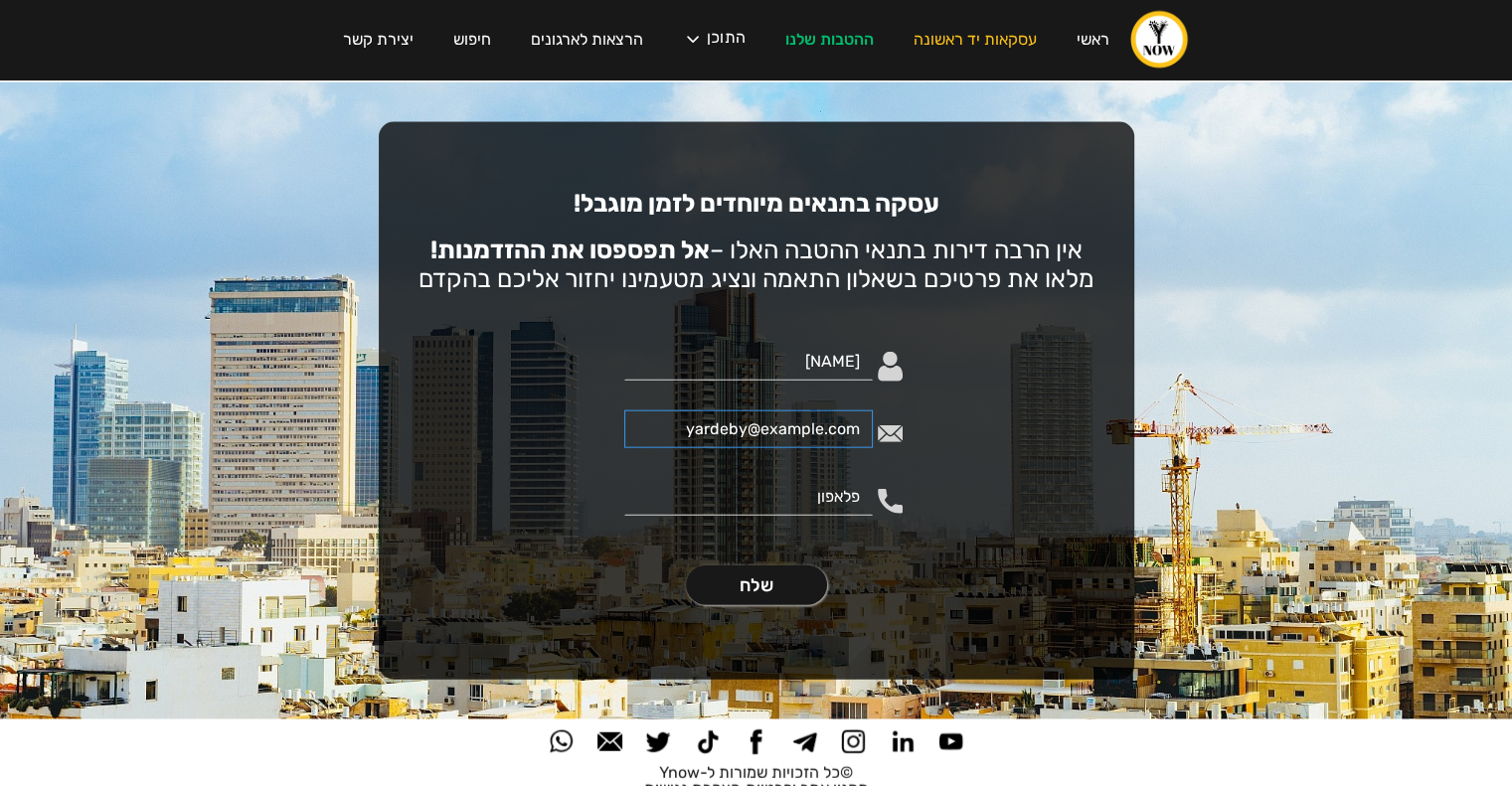 type on "0523321424" 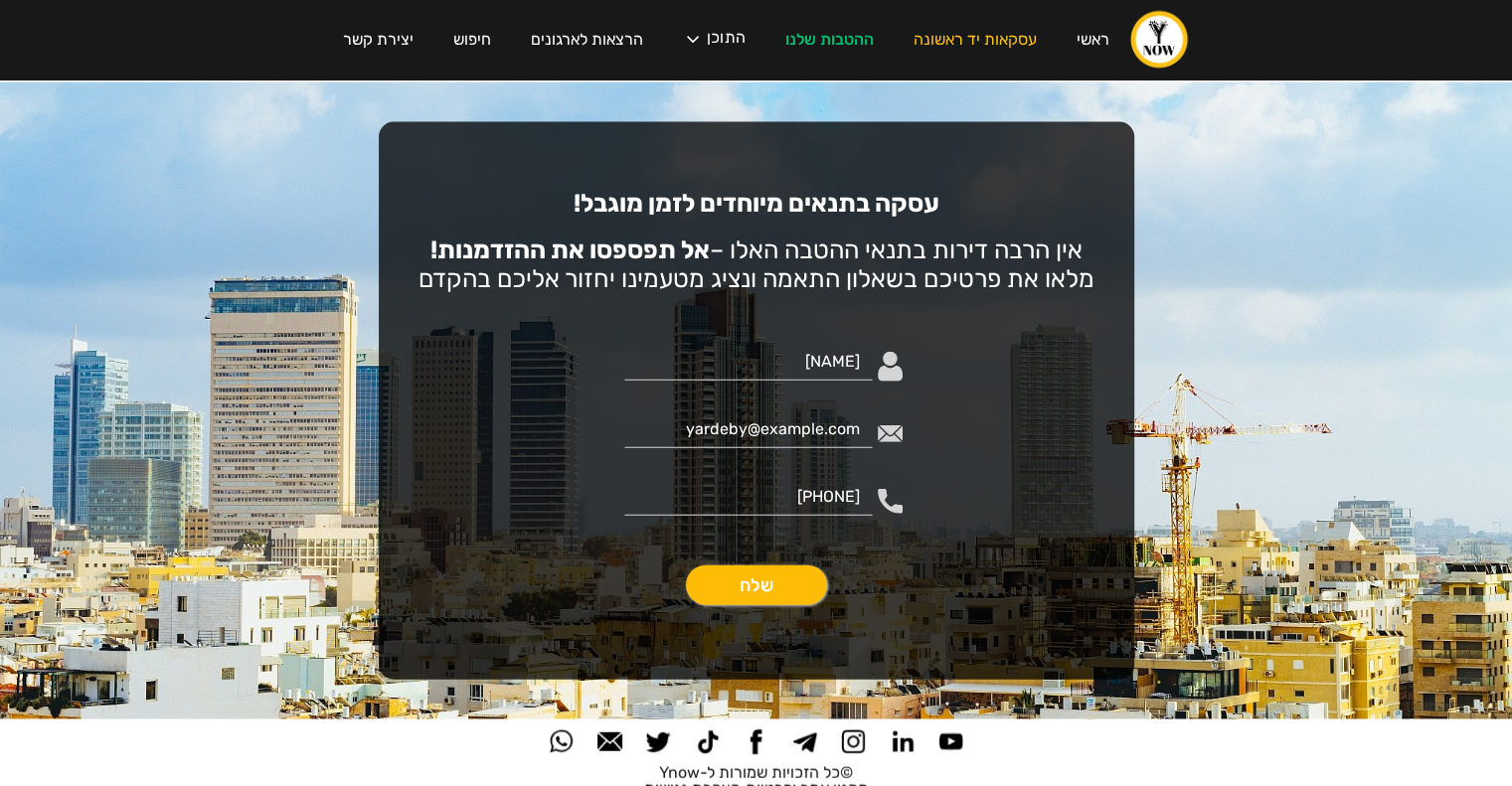 click on "שלח" at bounding box center (756, 585) 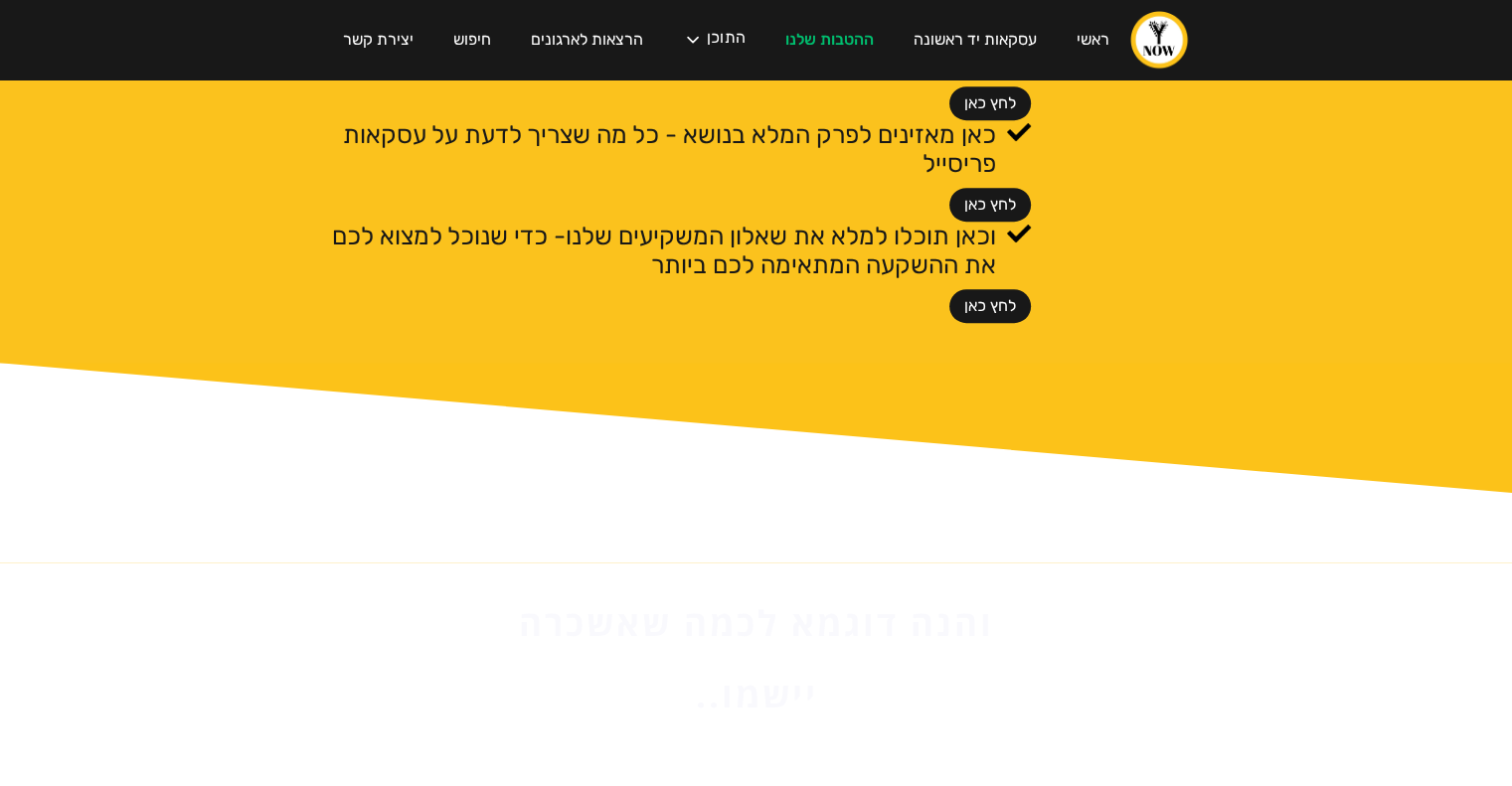 scroll, scrollTop: 994, scrollLeft: 0, axis: vertical 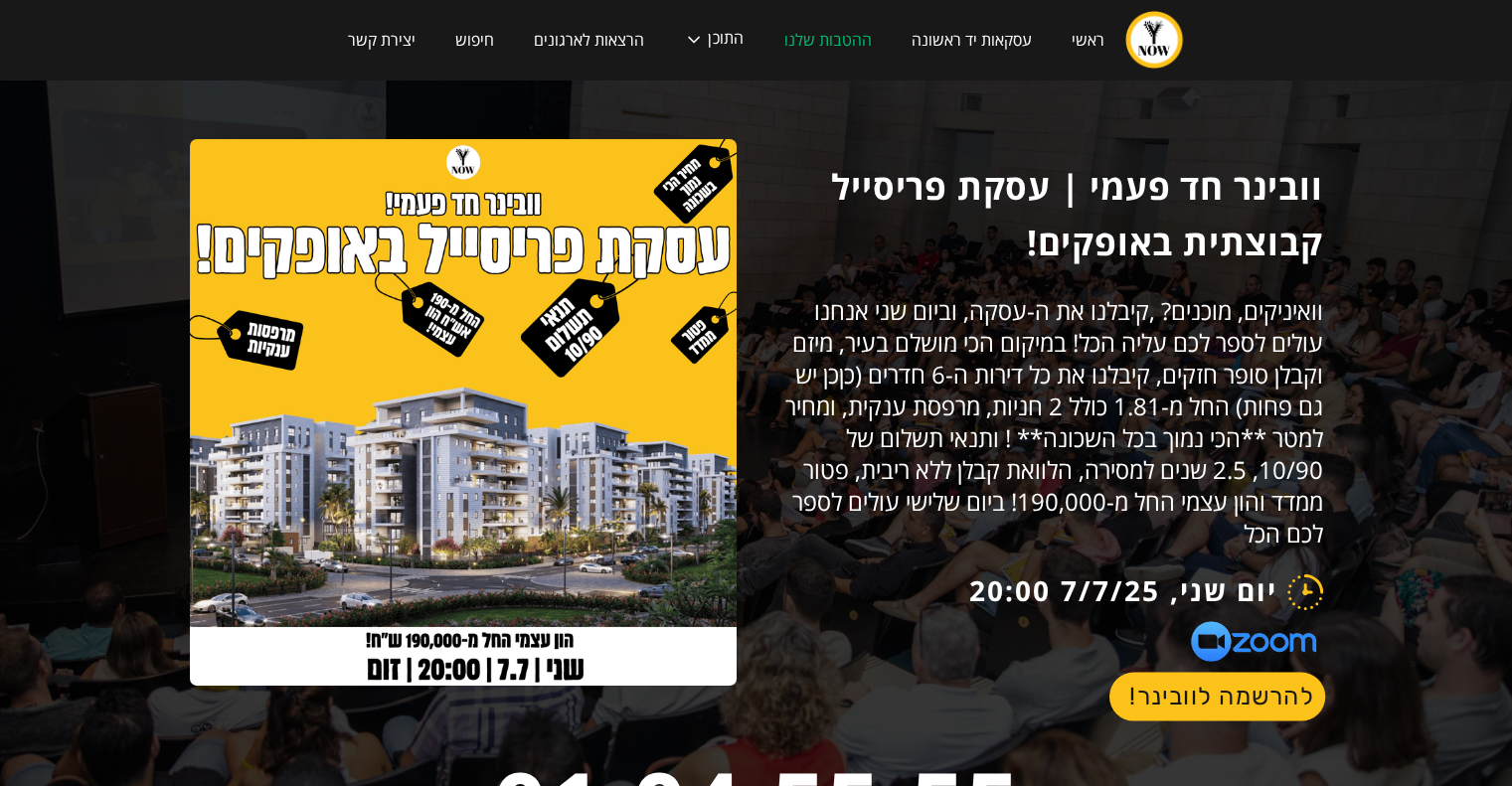 click on "להרשמה לוובינר!" at bounding box center (1216, 697) 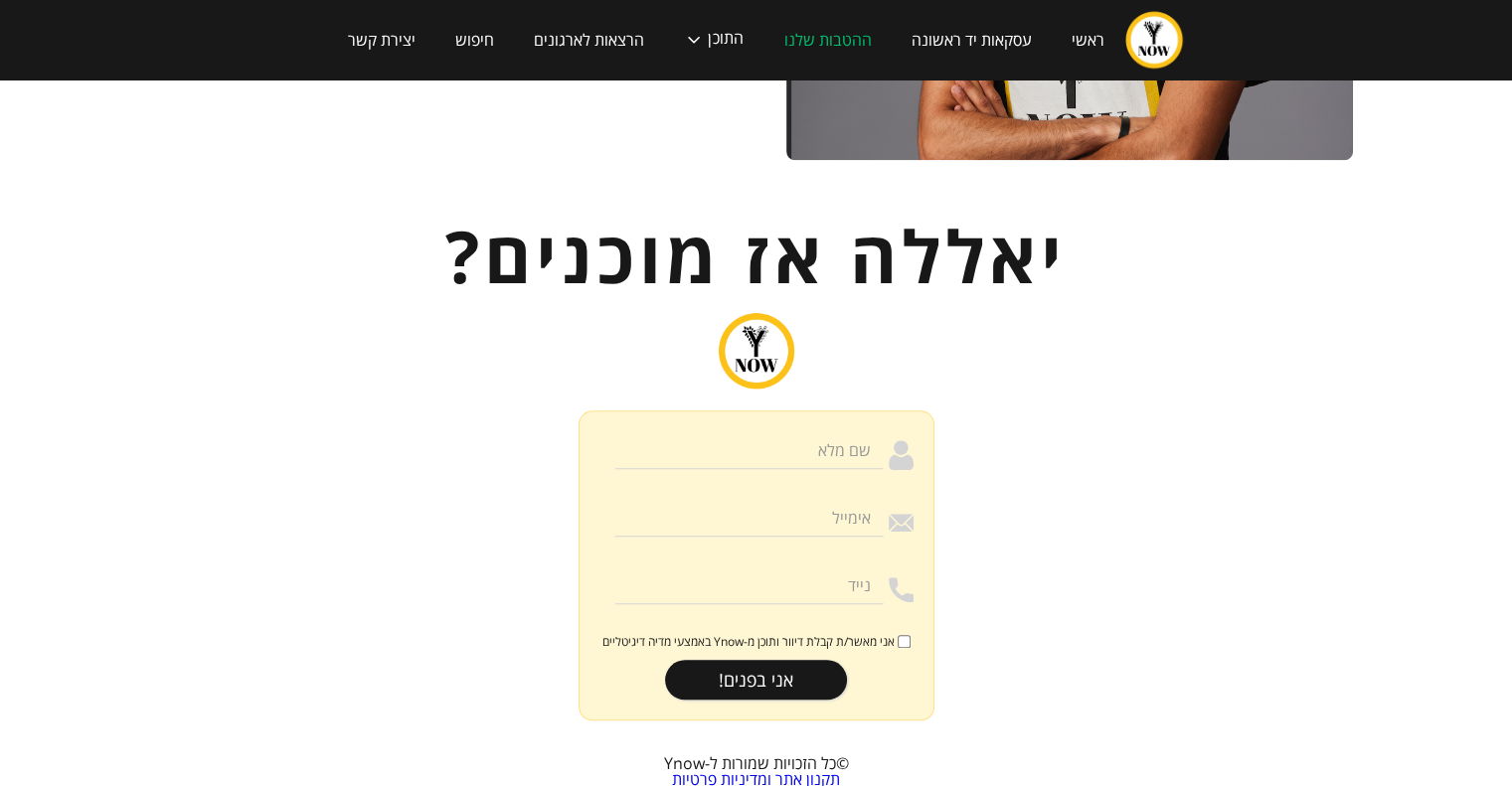 scroll, scrollTop: 1987, scrollLeft: 0, axis: vertical 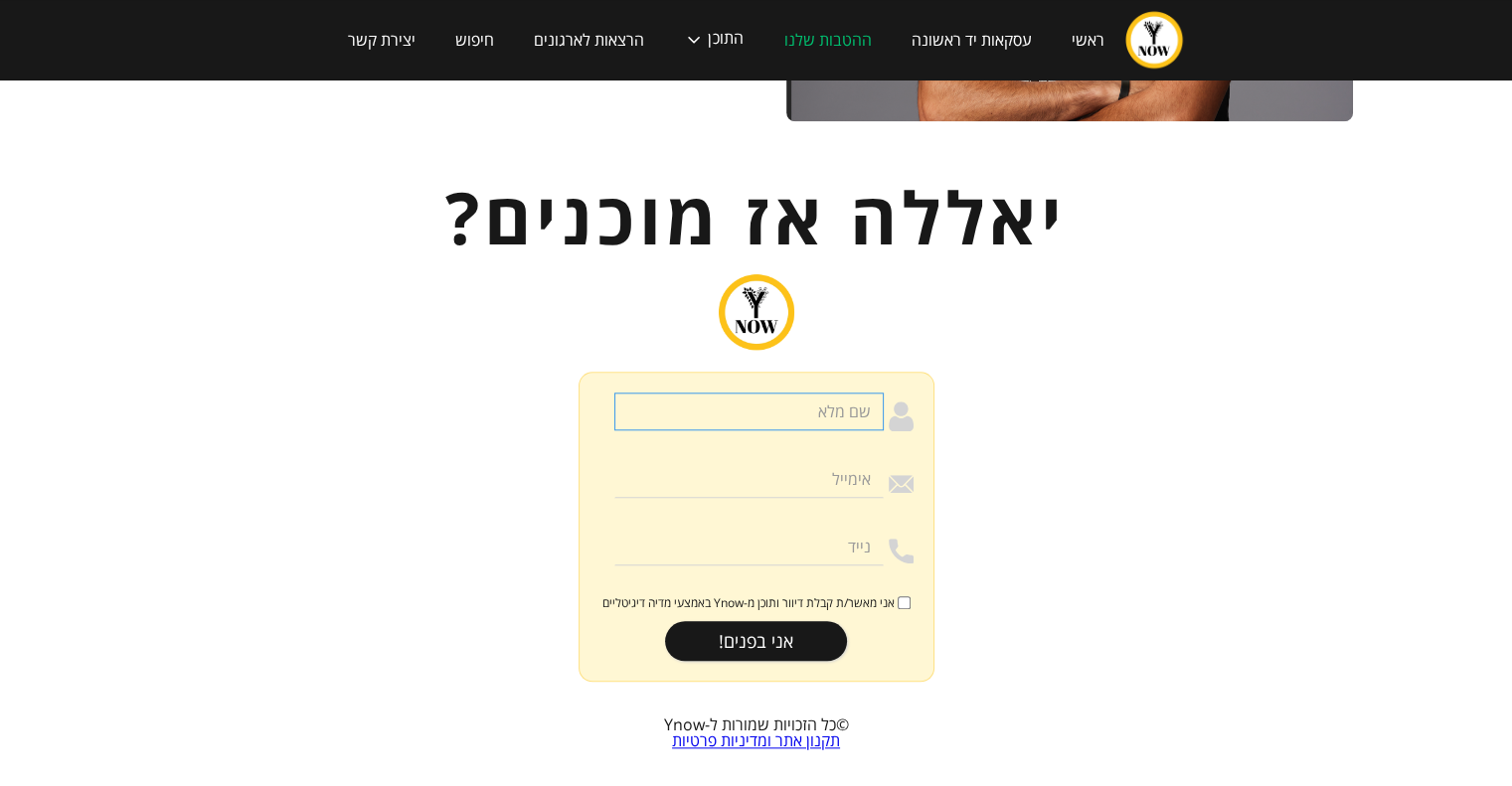 click at bounding box center (749, 411) 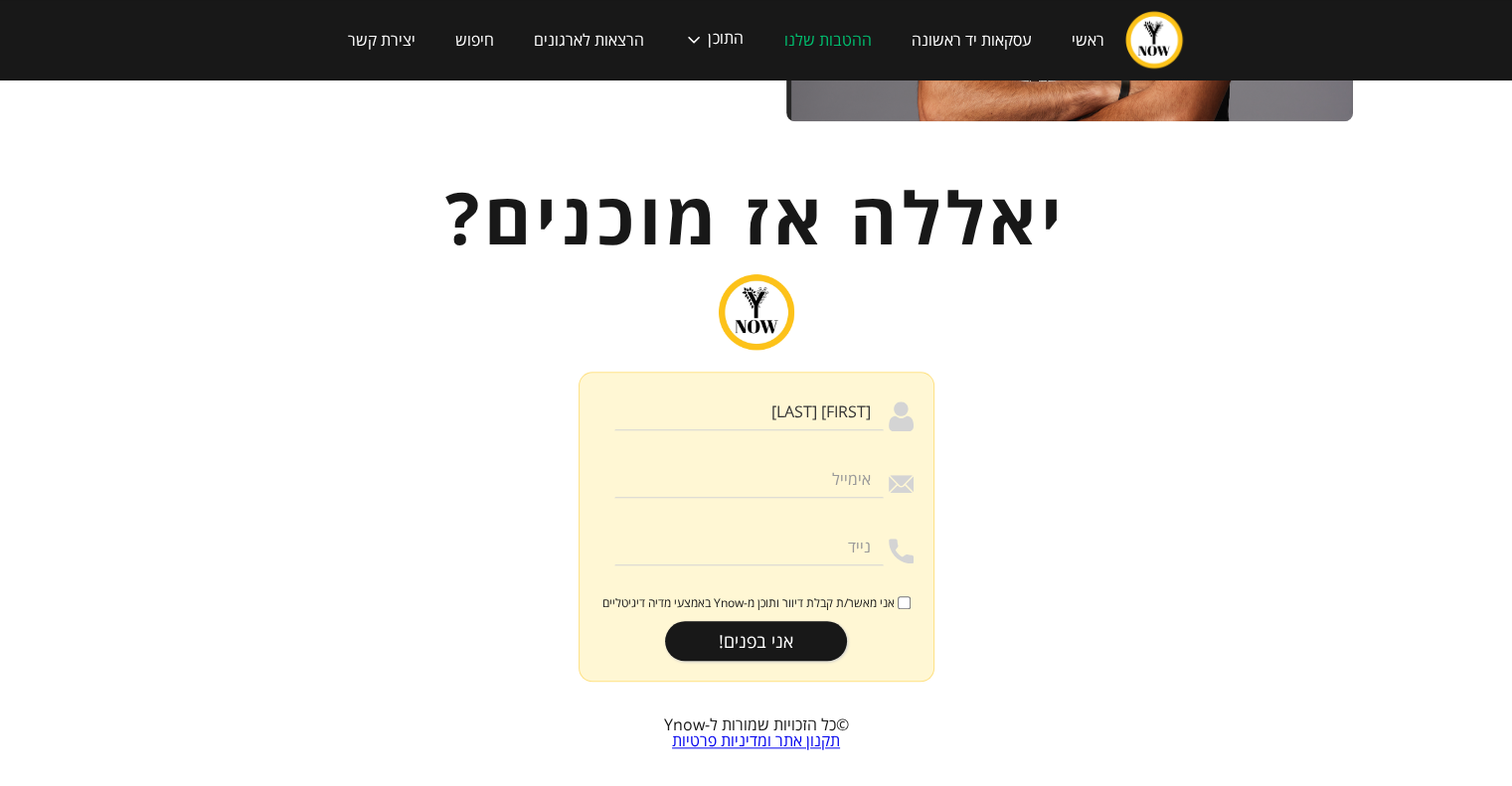 type on "yardeby@gmail.com" 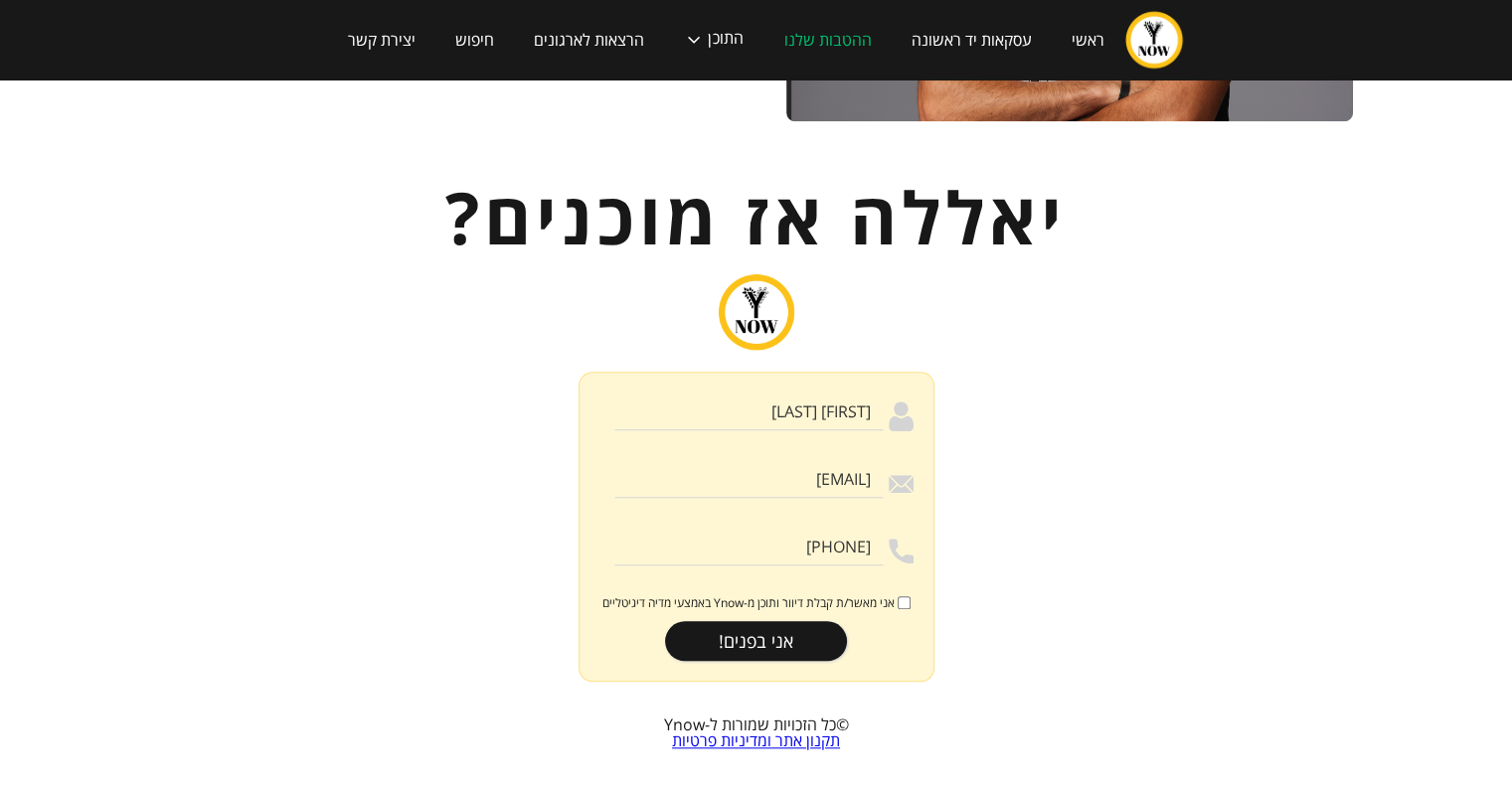 click on "ירדן קופילביץ yardeby@gmail.com 0523321424 אני מאשר/ת קבלת דיוור ותוכן מ-Ynow באמצעי מדיה דיגיטליים" at bounding box center [756, 507] 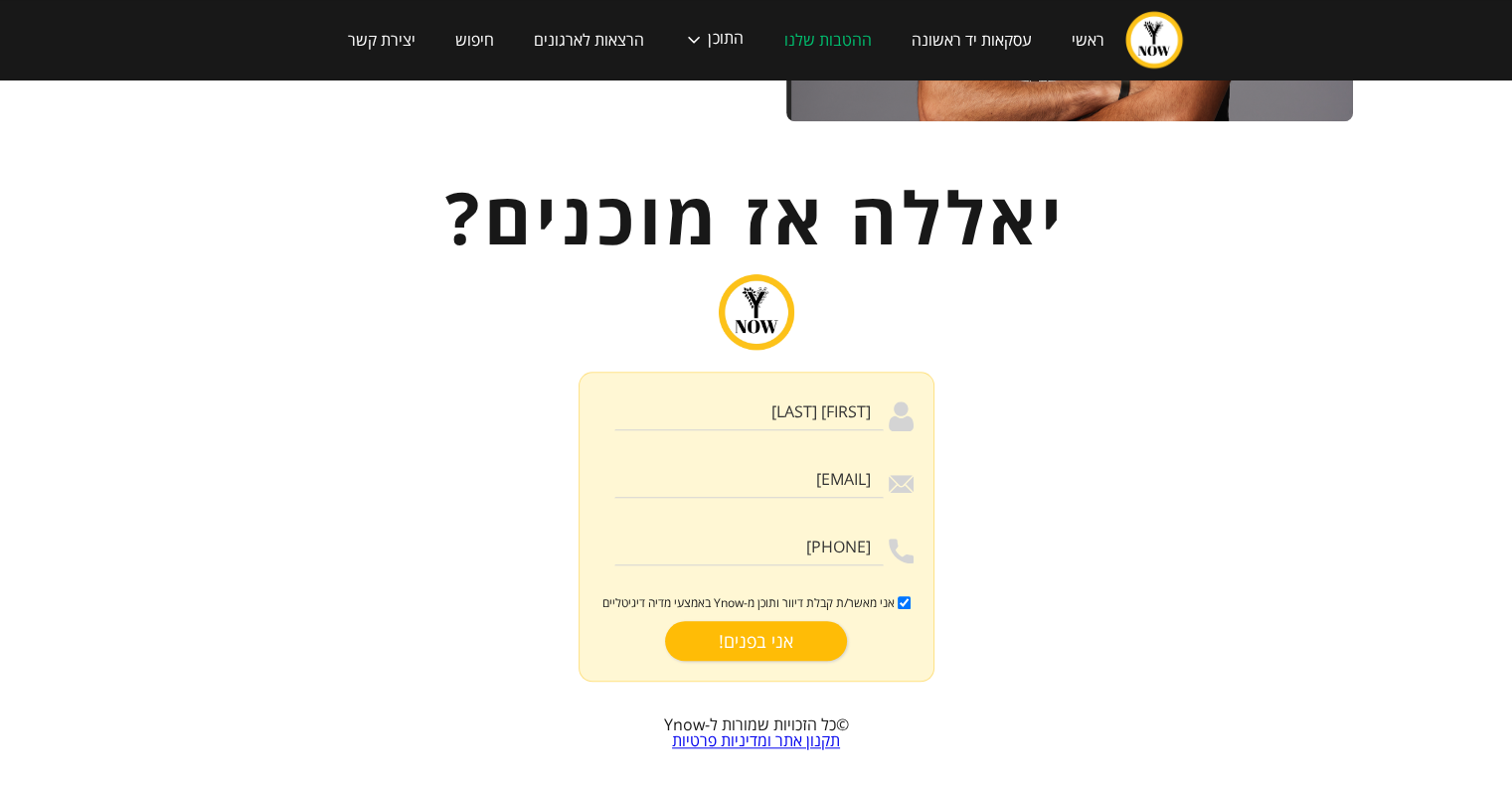 click on "אני בפנים!" at bounding box center [756, 641] 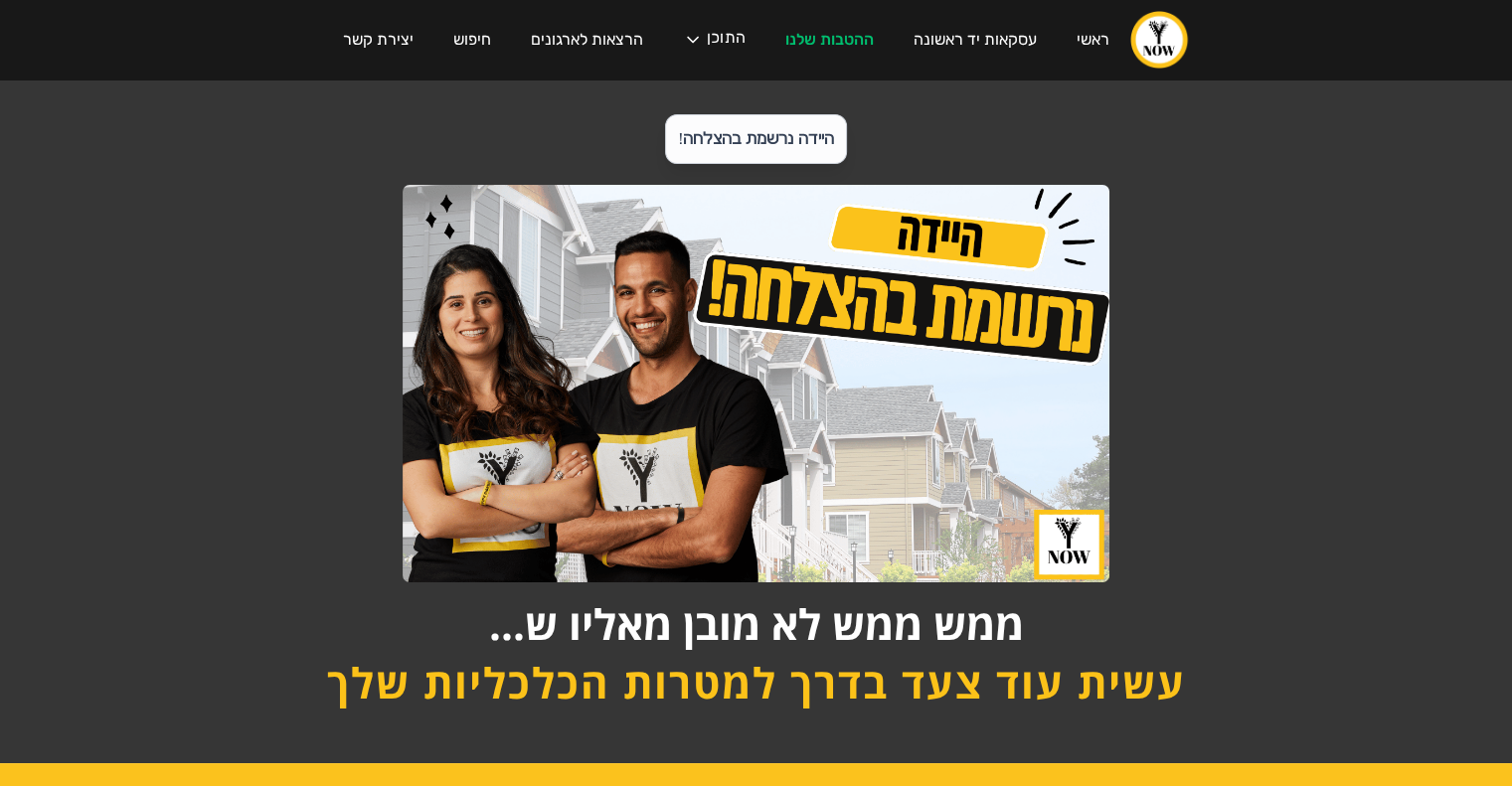 scroll, scrollTop: 0, scrollLeft: 0, axis: both 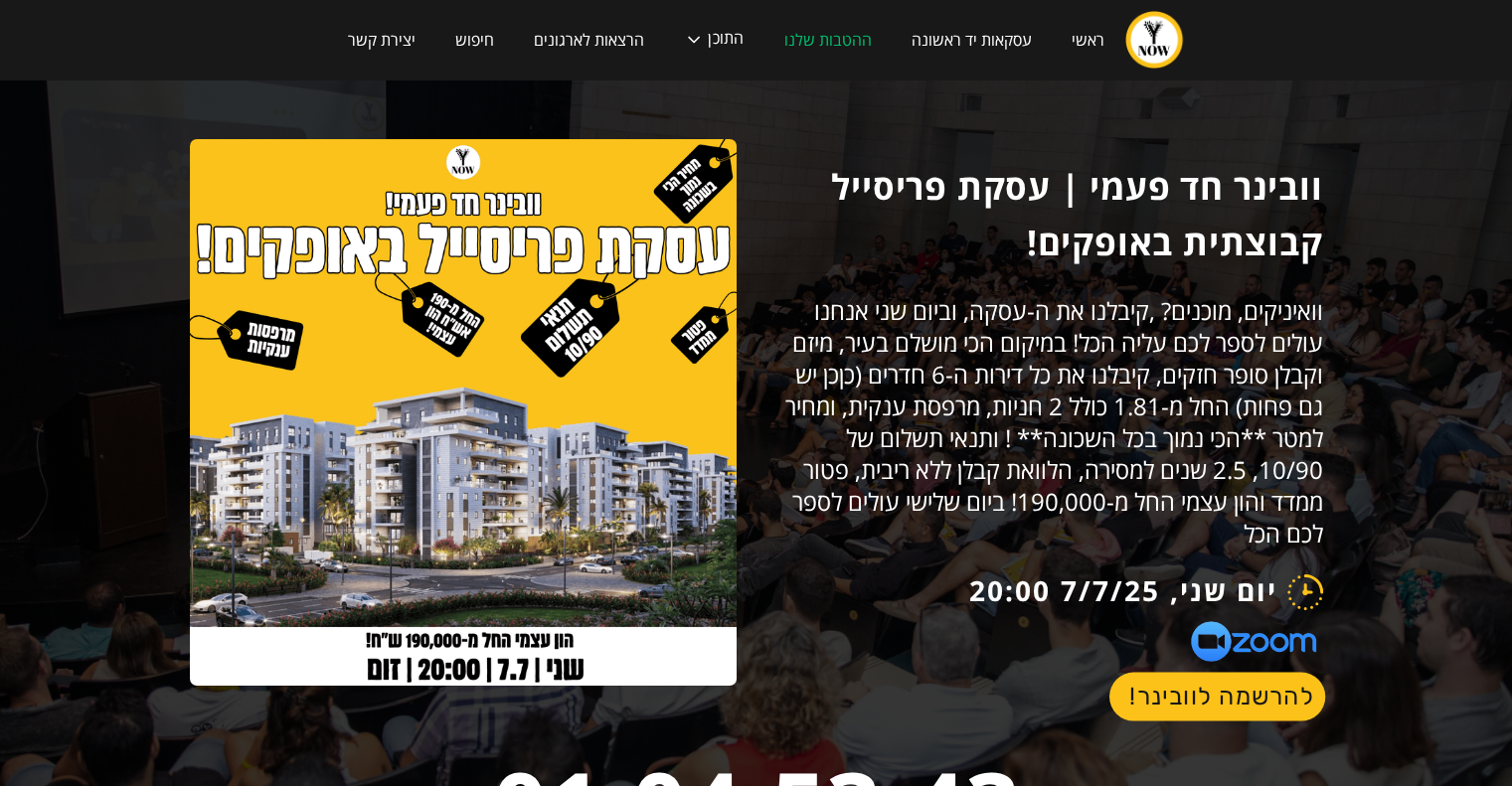 click on "להרשמה לוובינר!" at bounding box center [1216, 697] 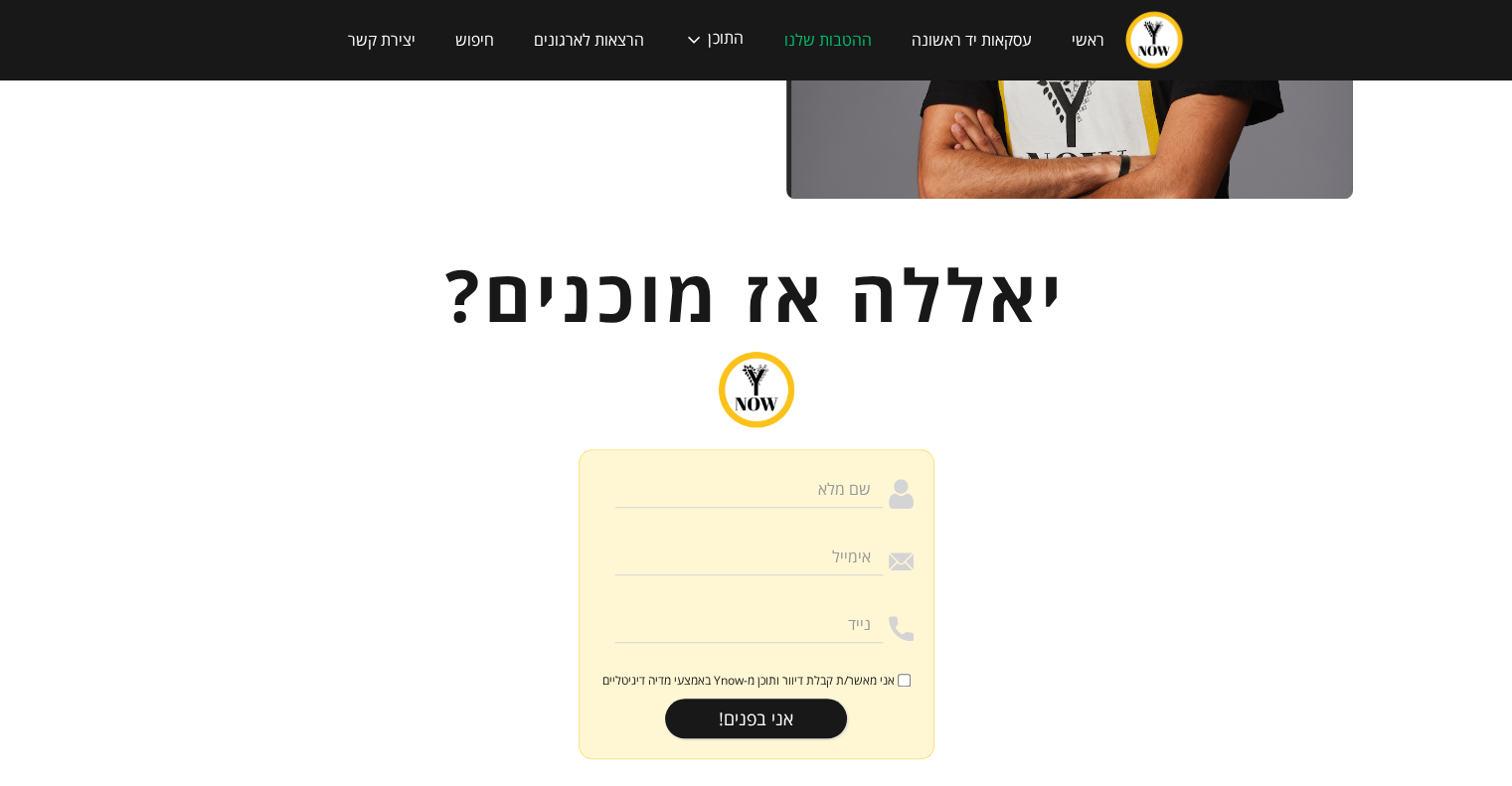 scroll, scrollTop: 1987, scrollLeft: 0, axis: vertical 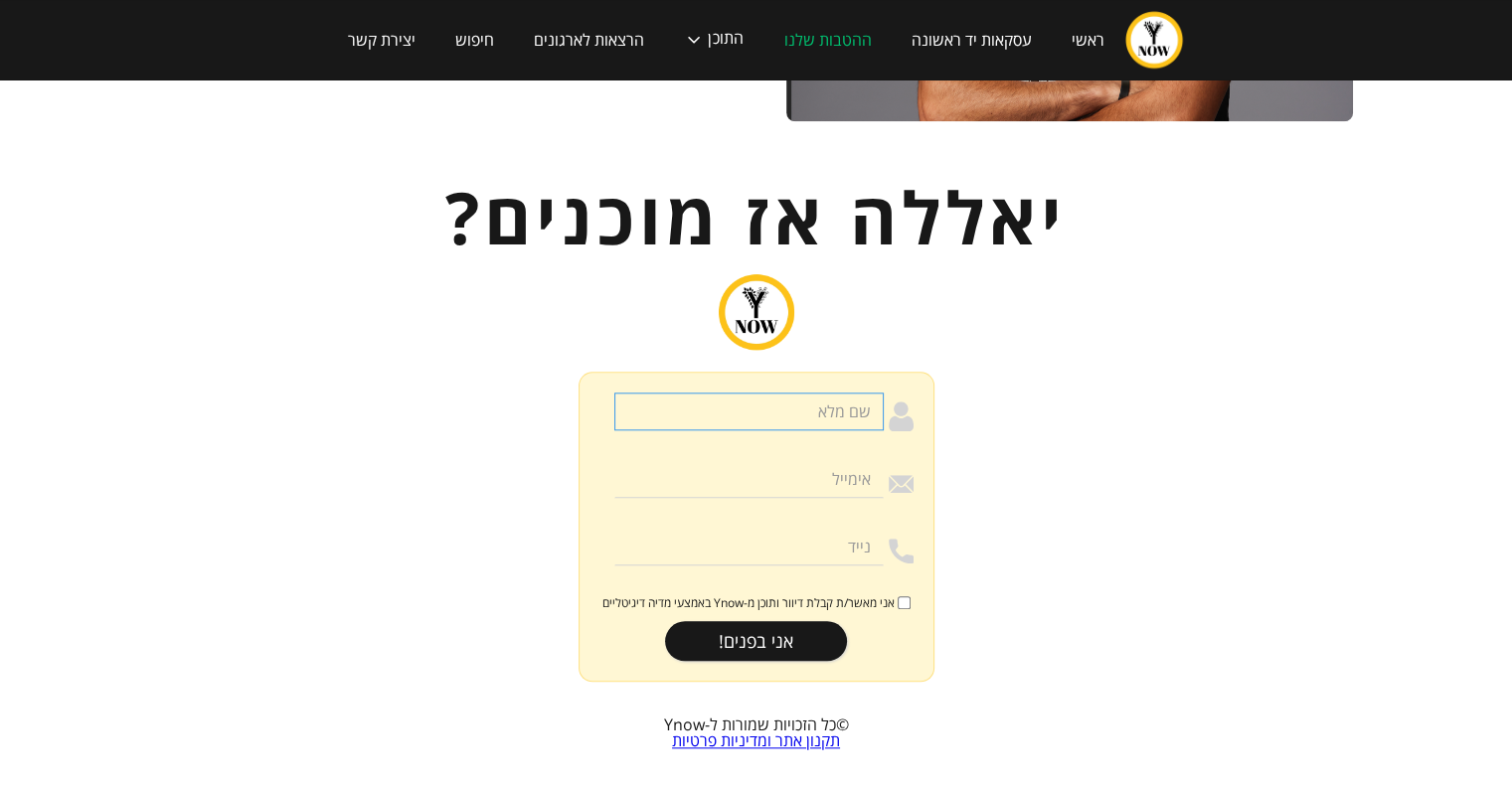 click at bounding box center [749, 411] 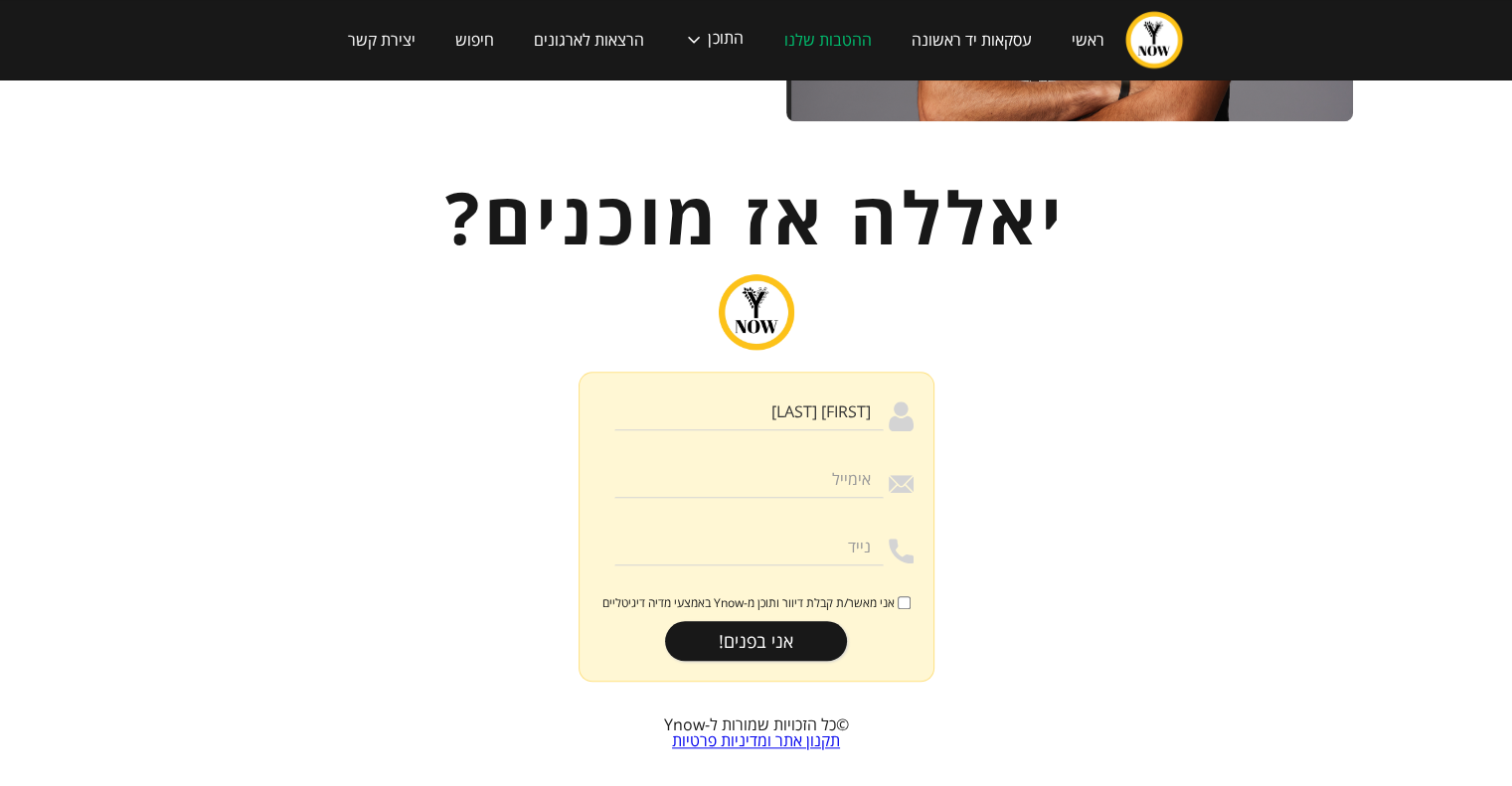 type on "[EMAIL]" 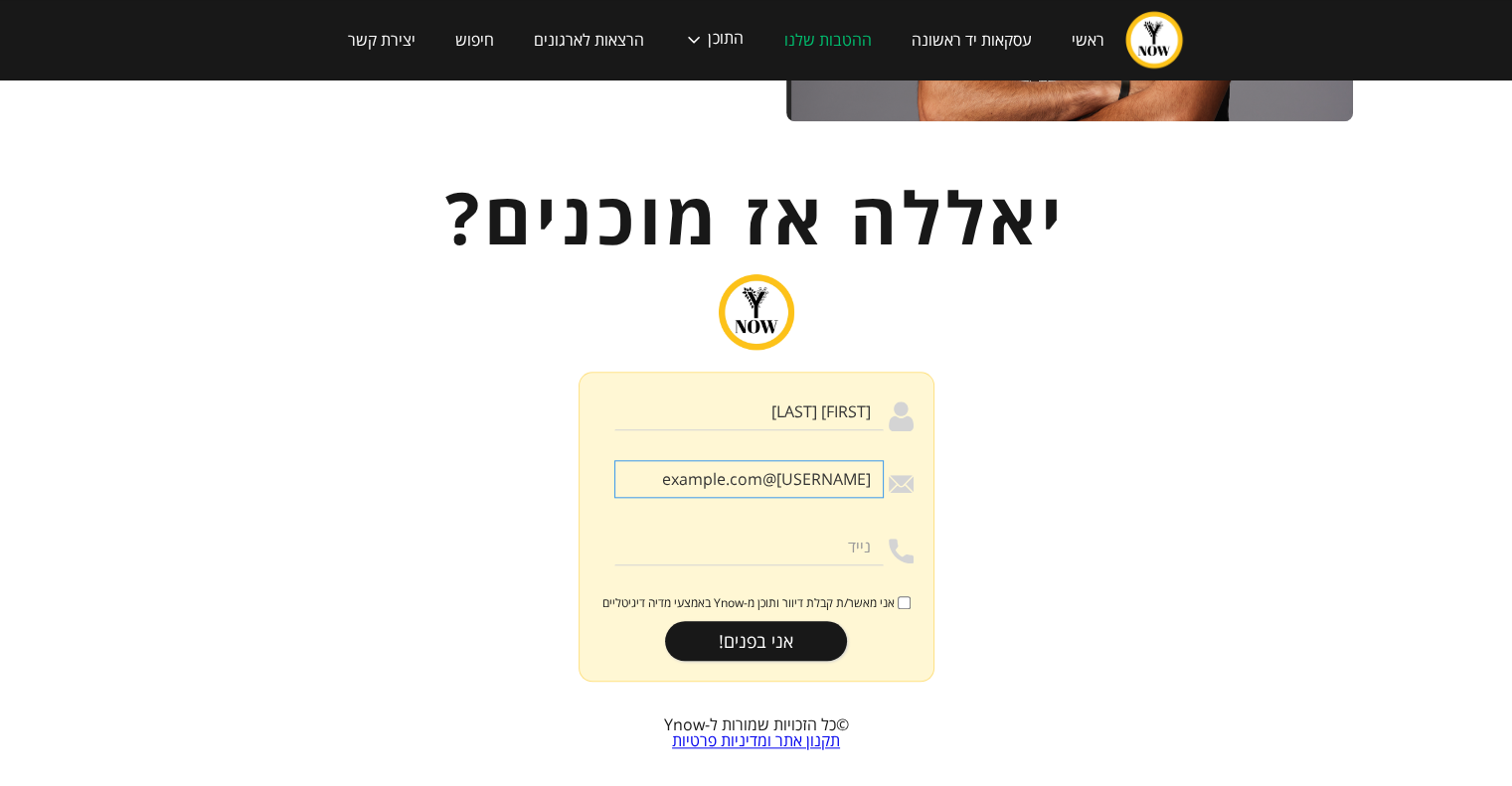 type on "[PHONE]" 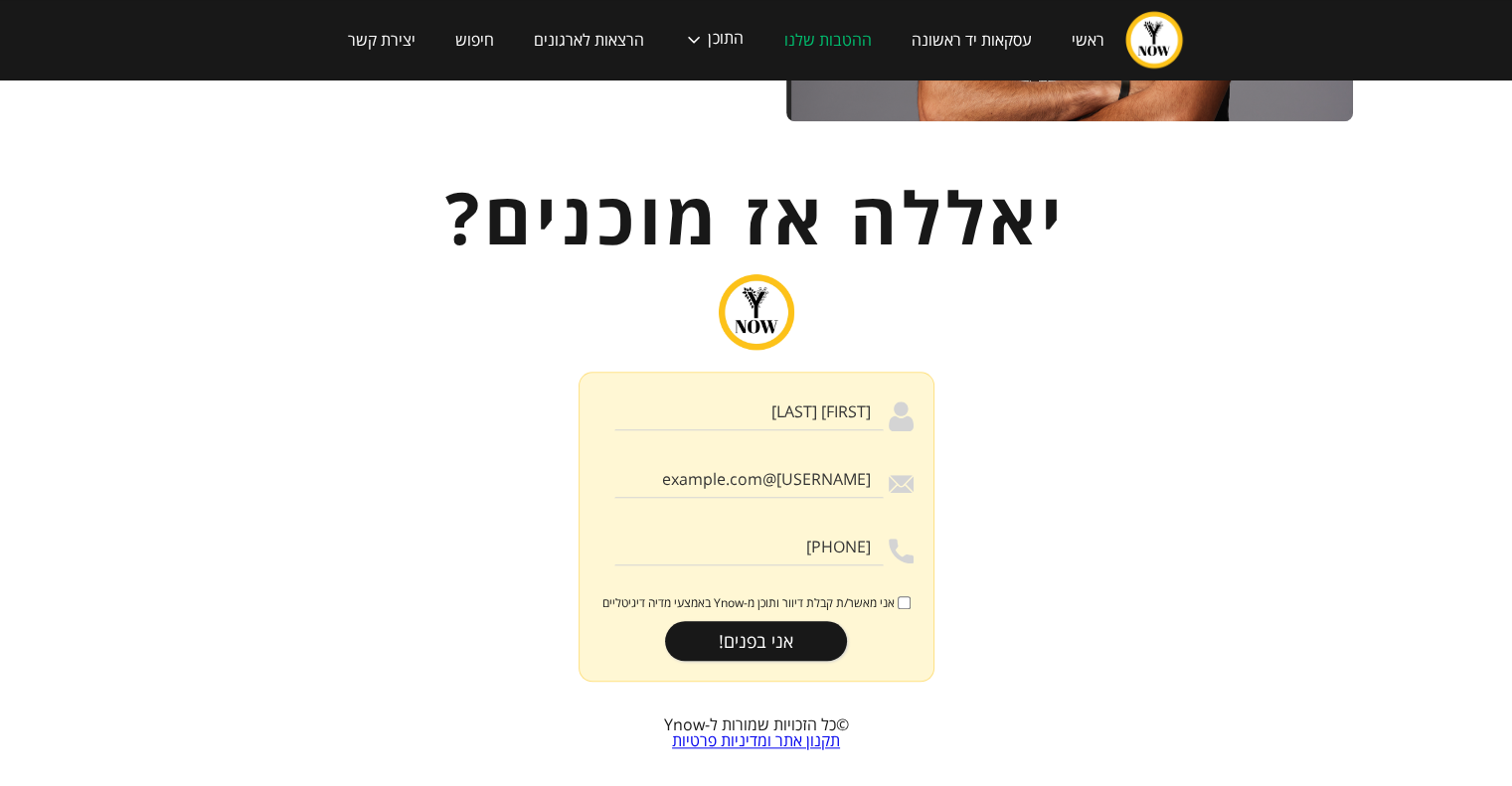 click on "אני מאשר/ת קבלת דיוור ותוכן מ-Ynow באמצעי מדיה דיגיטליים" at bounding box center (904, 602) 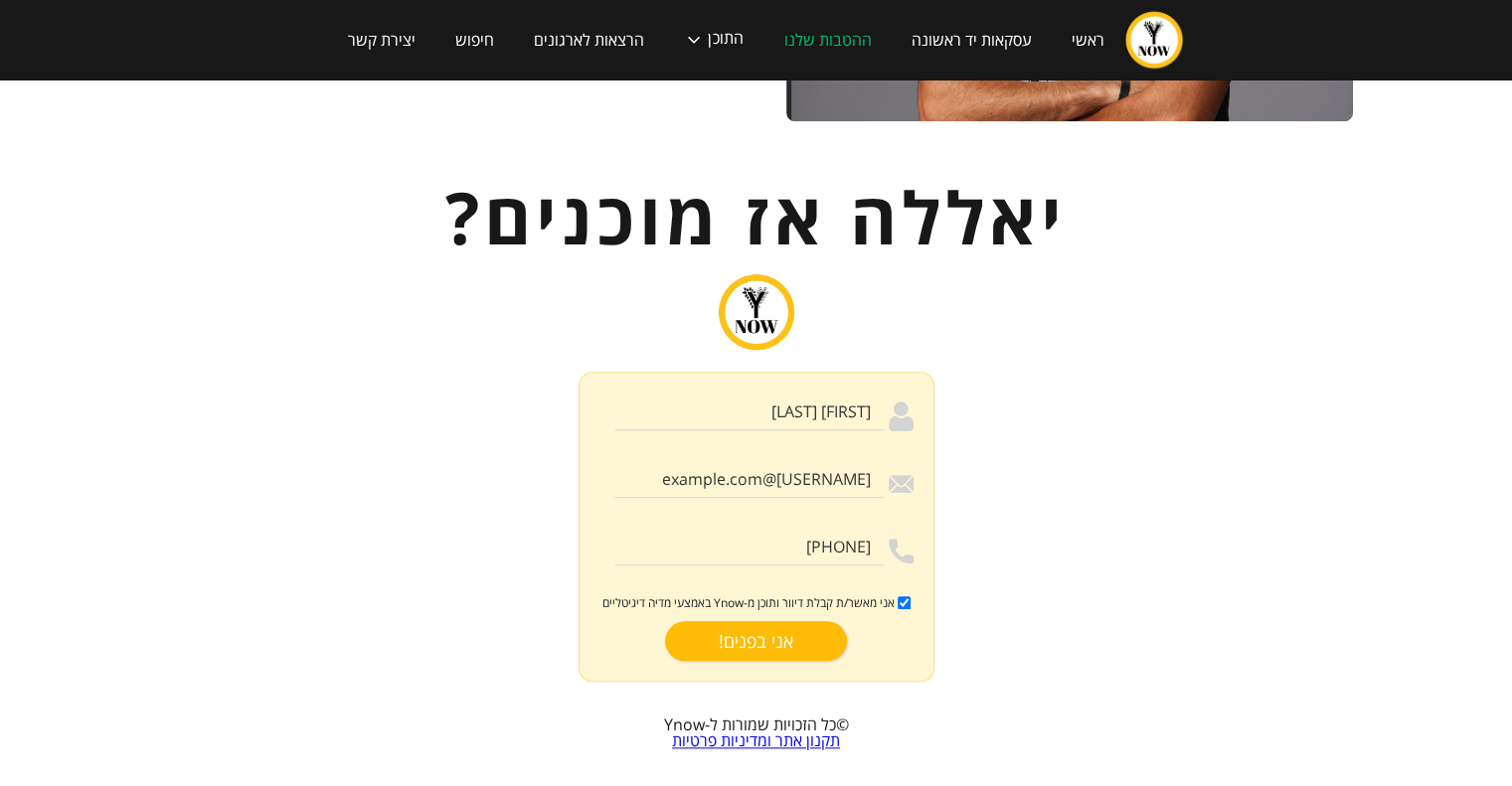 click on "אני בפנים!" at bounding box center [756, 641] 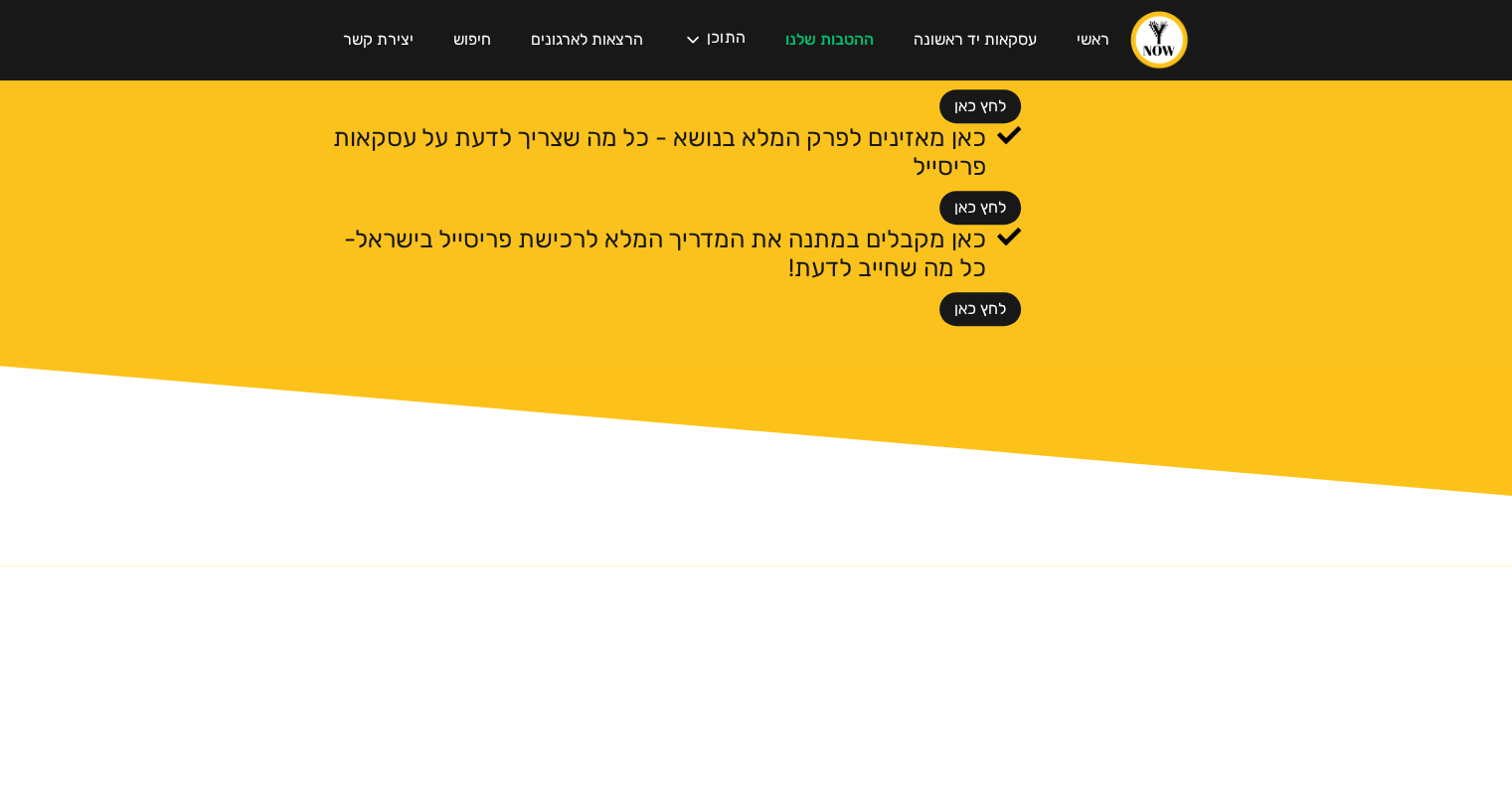 scroll, scrollTop: 894, scrollLeft: 0, axis: vertical 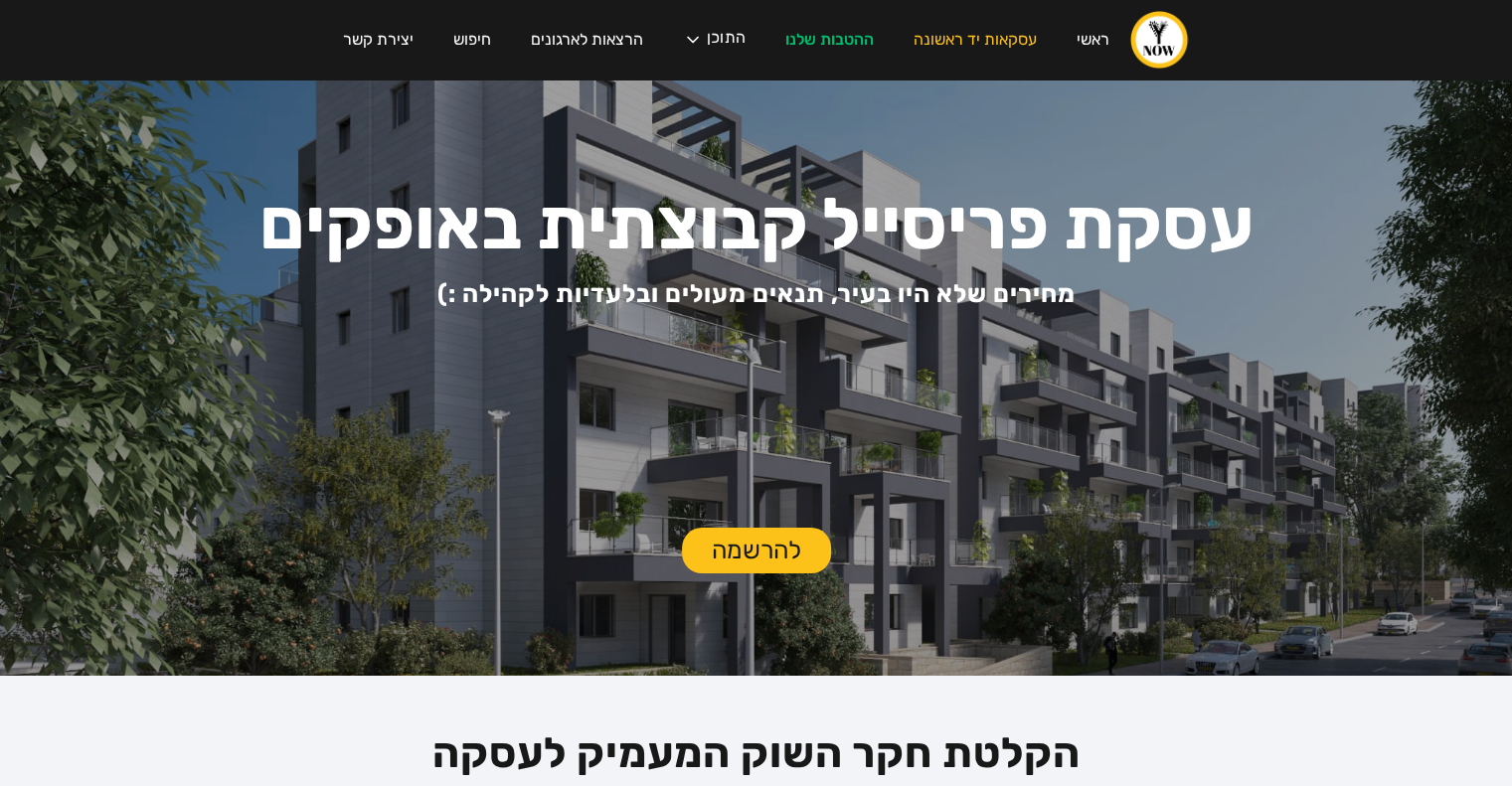 click on "להרשמה" at bounding box center (756, 550) 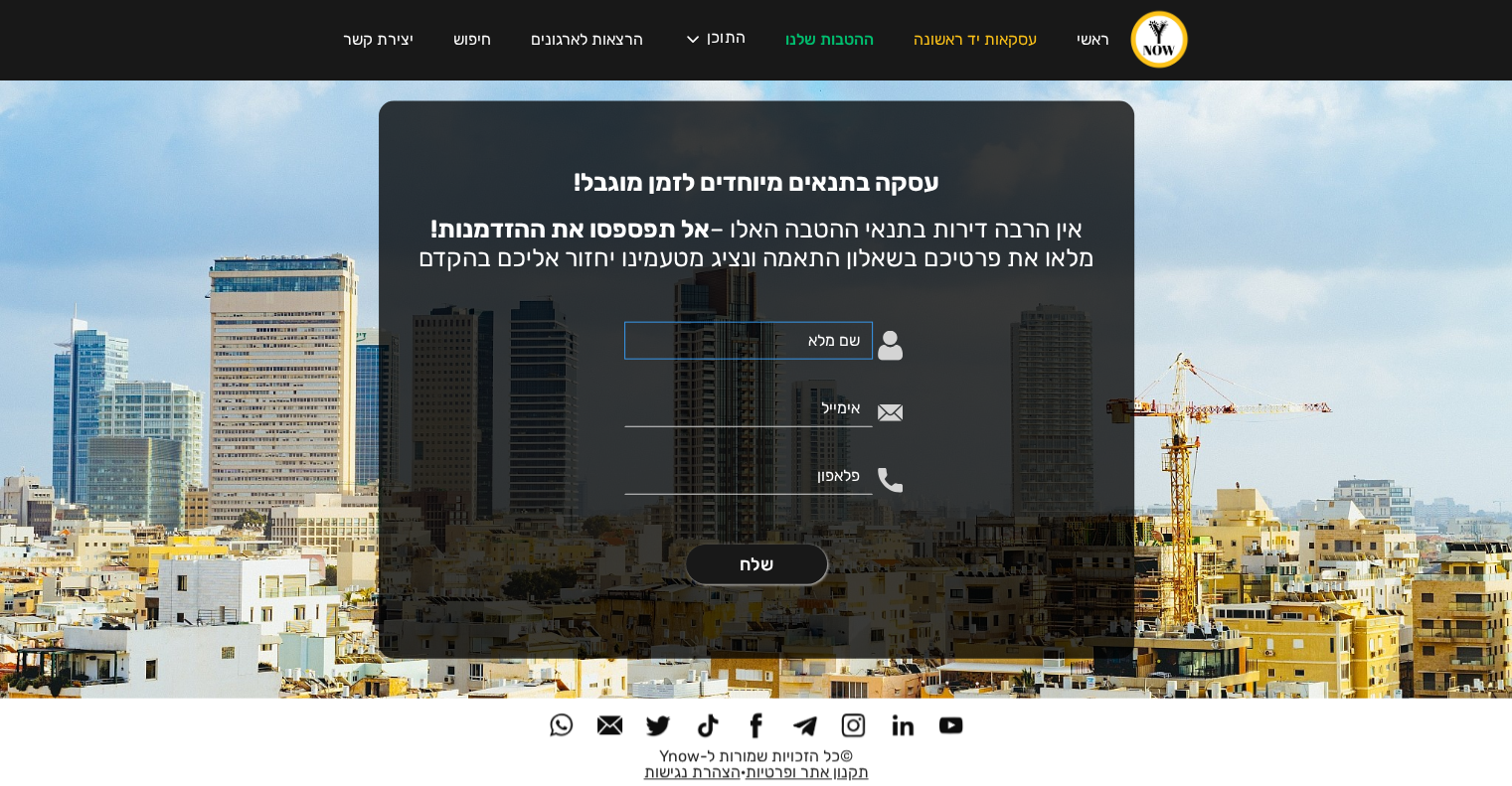 scroll, scrollTop: 4583, scrollLeft: 0, axis: vertical 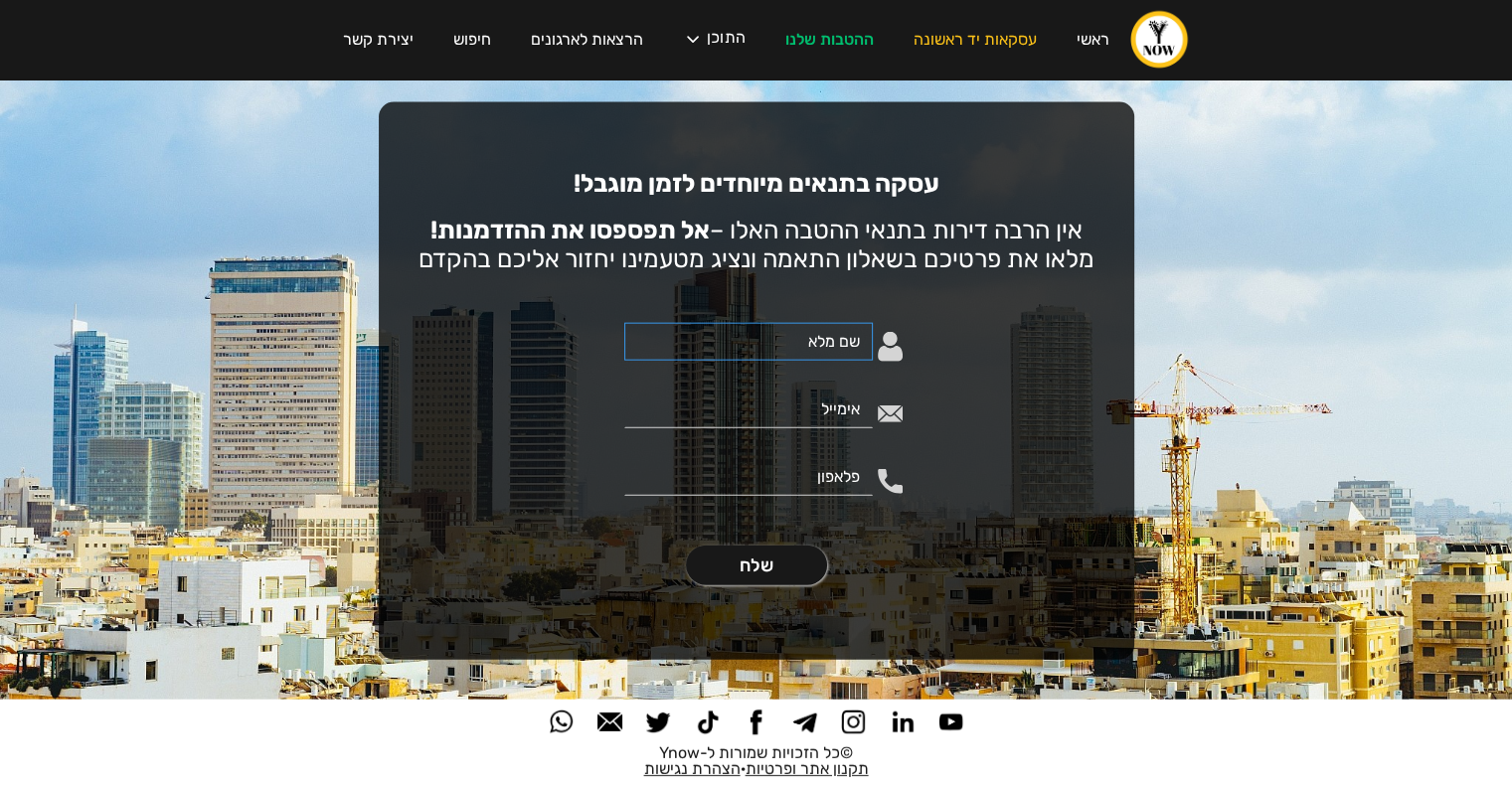 click at bounding box center [749, 342] 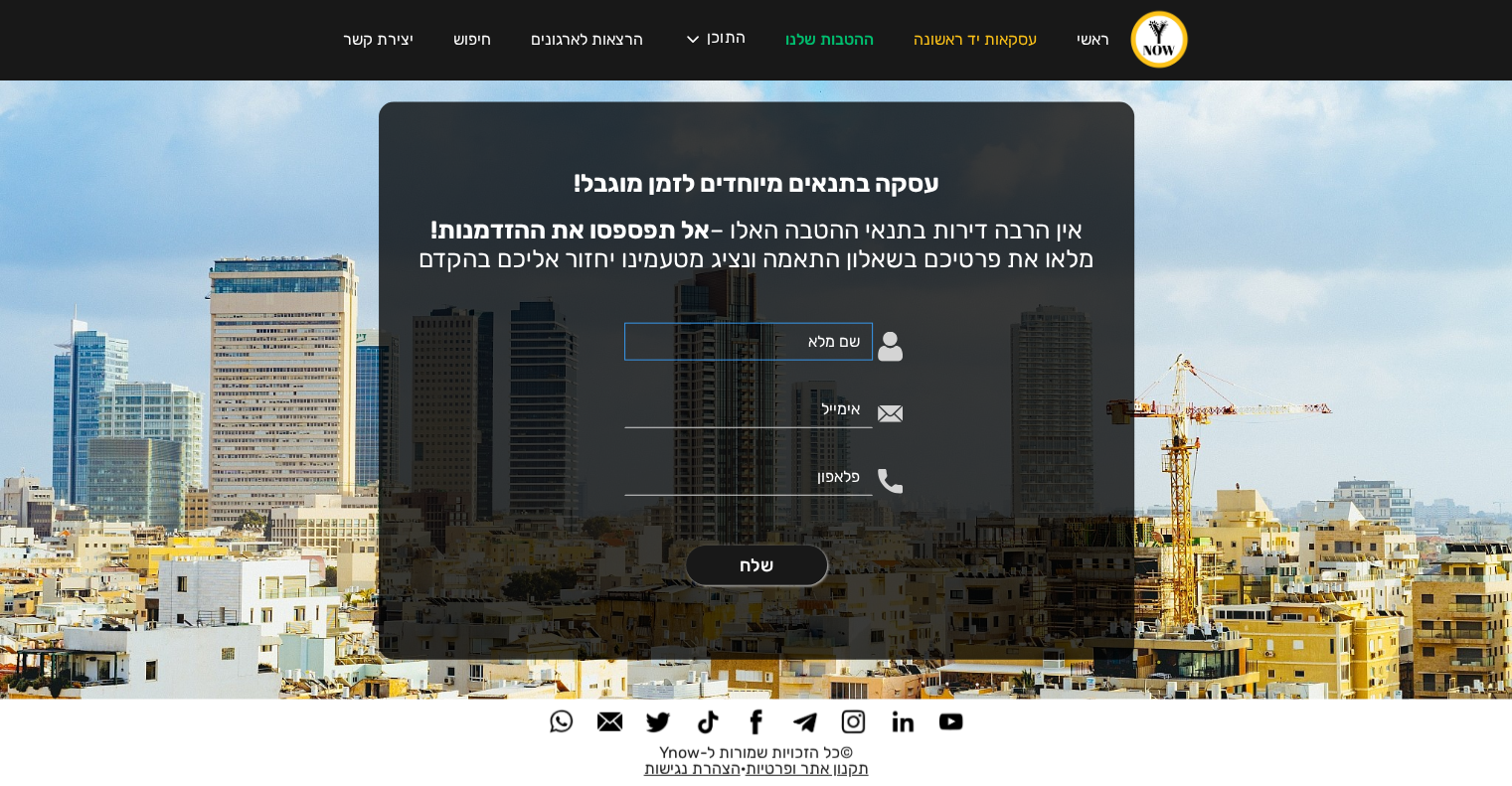 type on "ירדן קופילביץ" 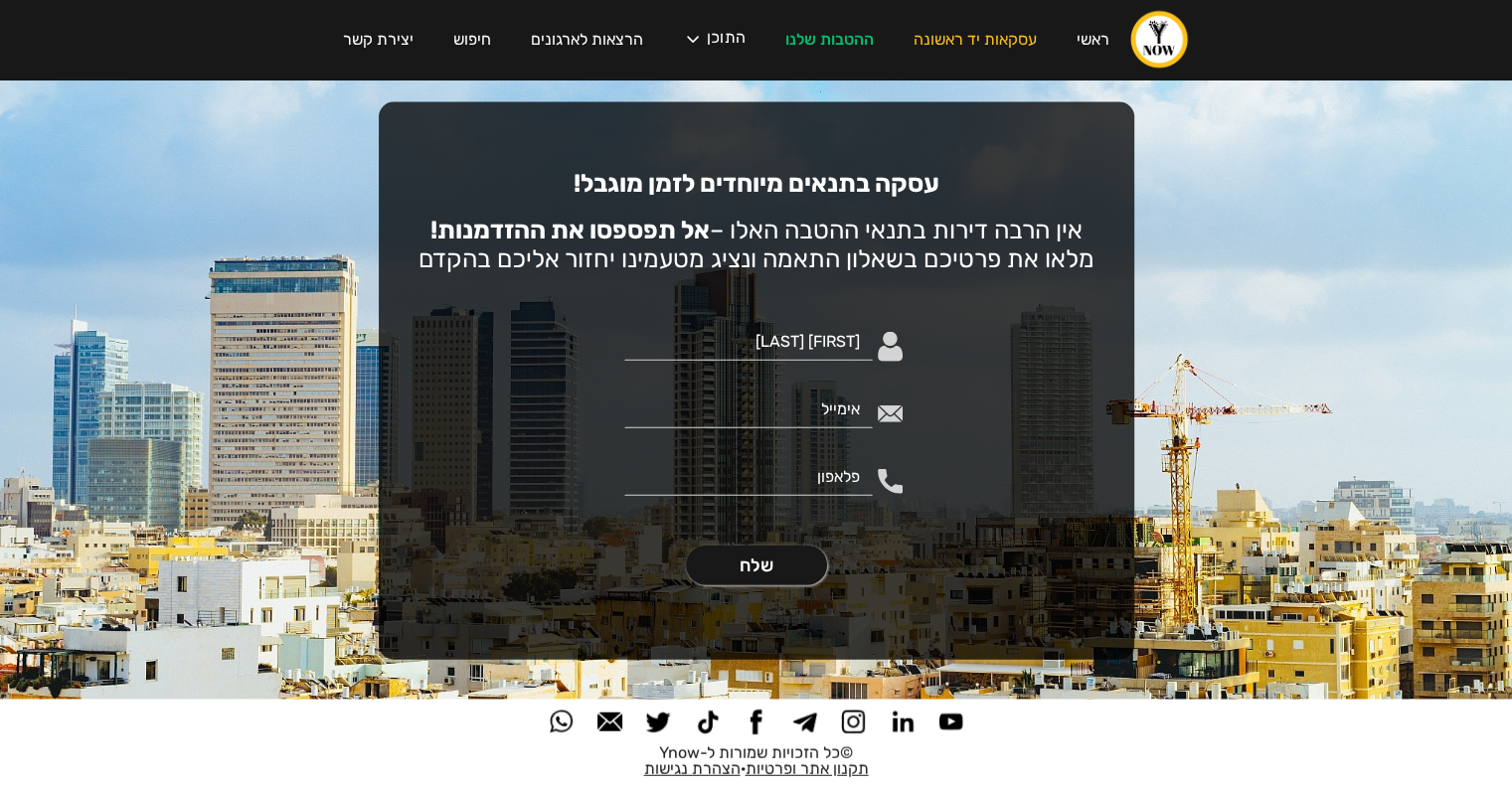 type on "yardeby@gmail.com" 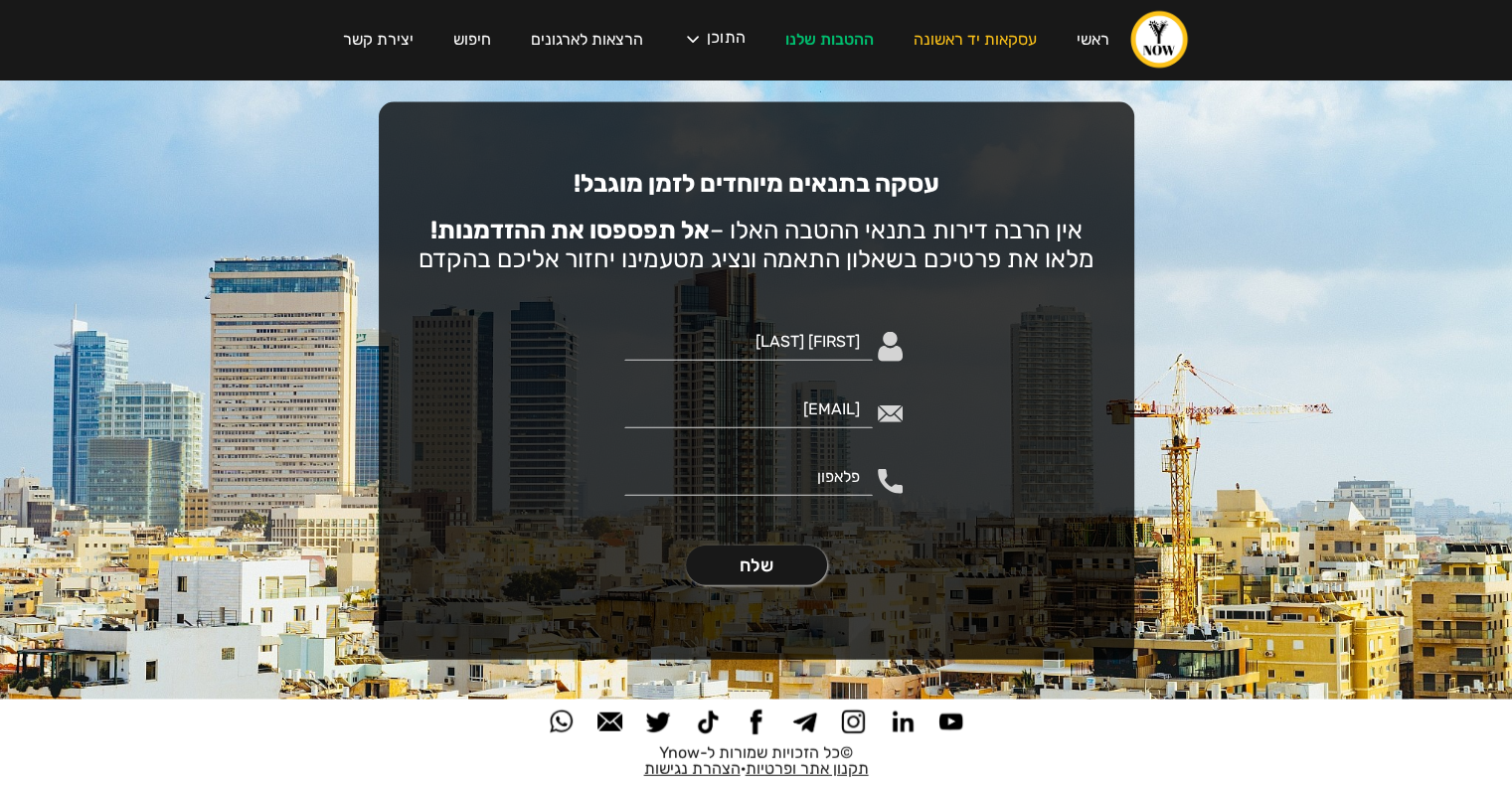 type on "0523321424" 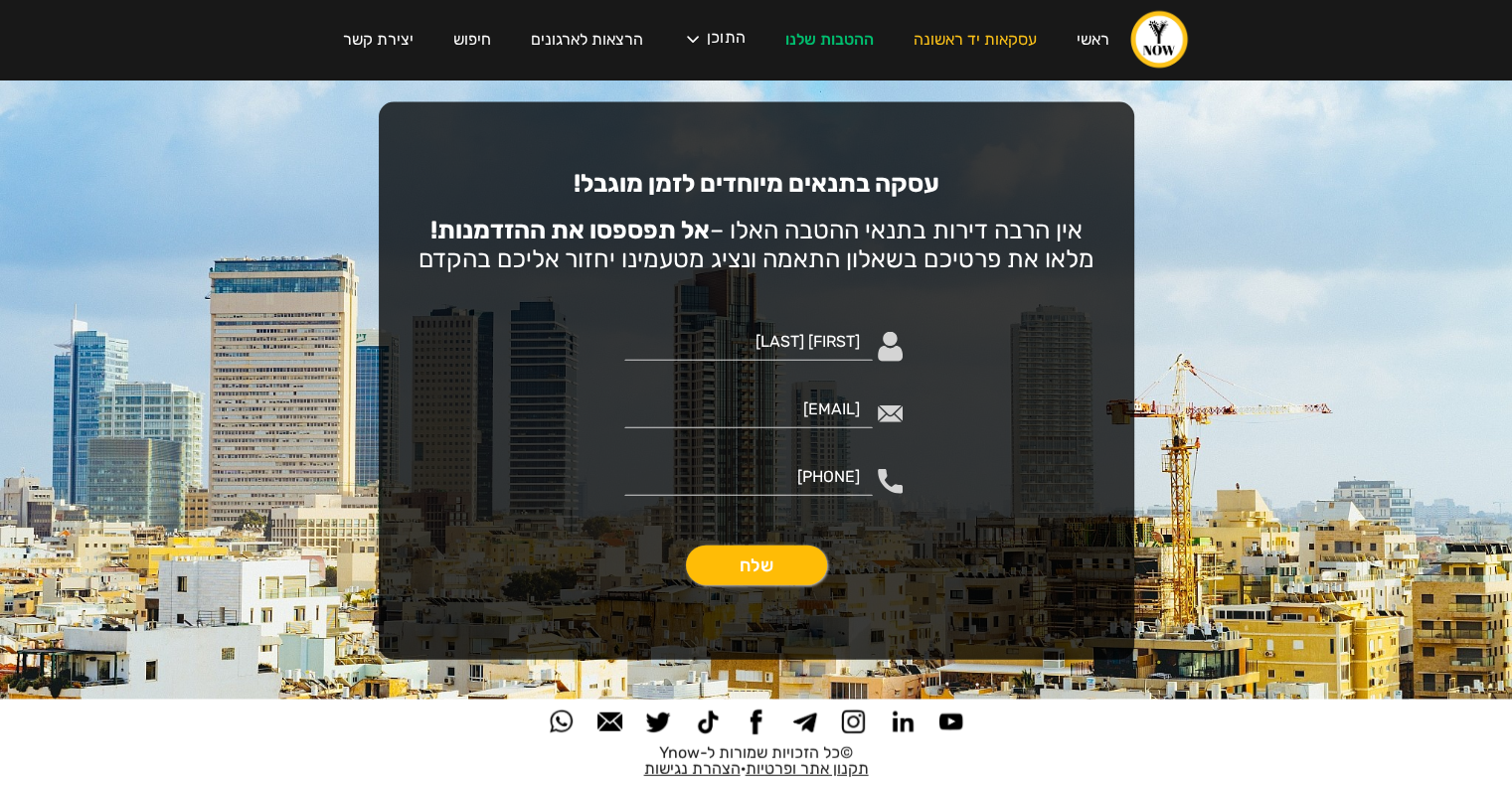 click on "שלח" at bounding box center (756, 565) 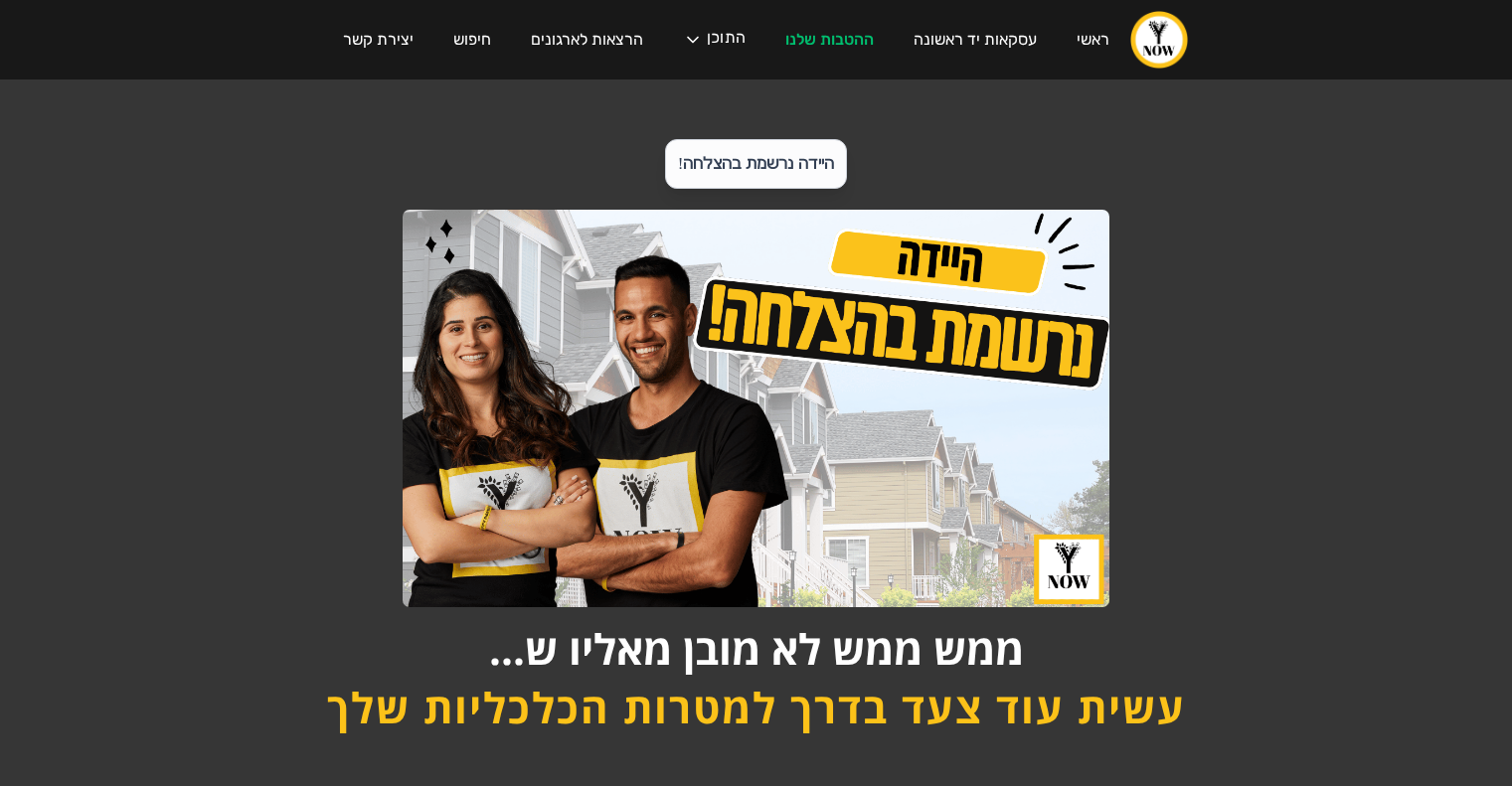 scroll, scrollTop: 0, scrollLeft: 0, axis: both 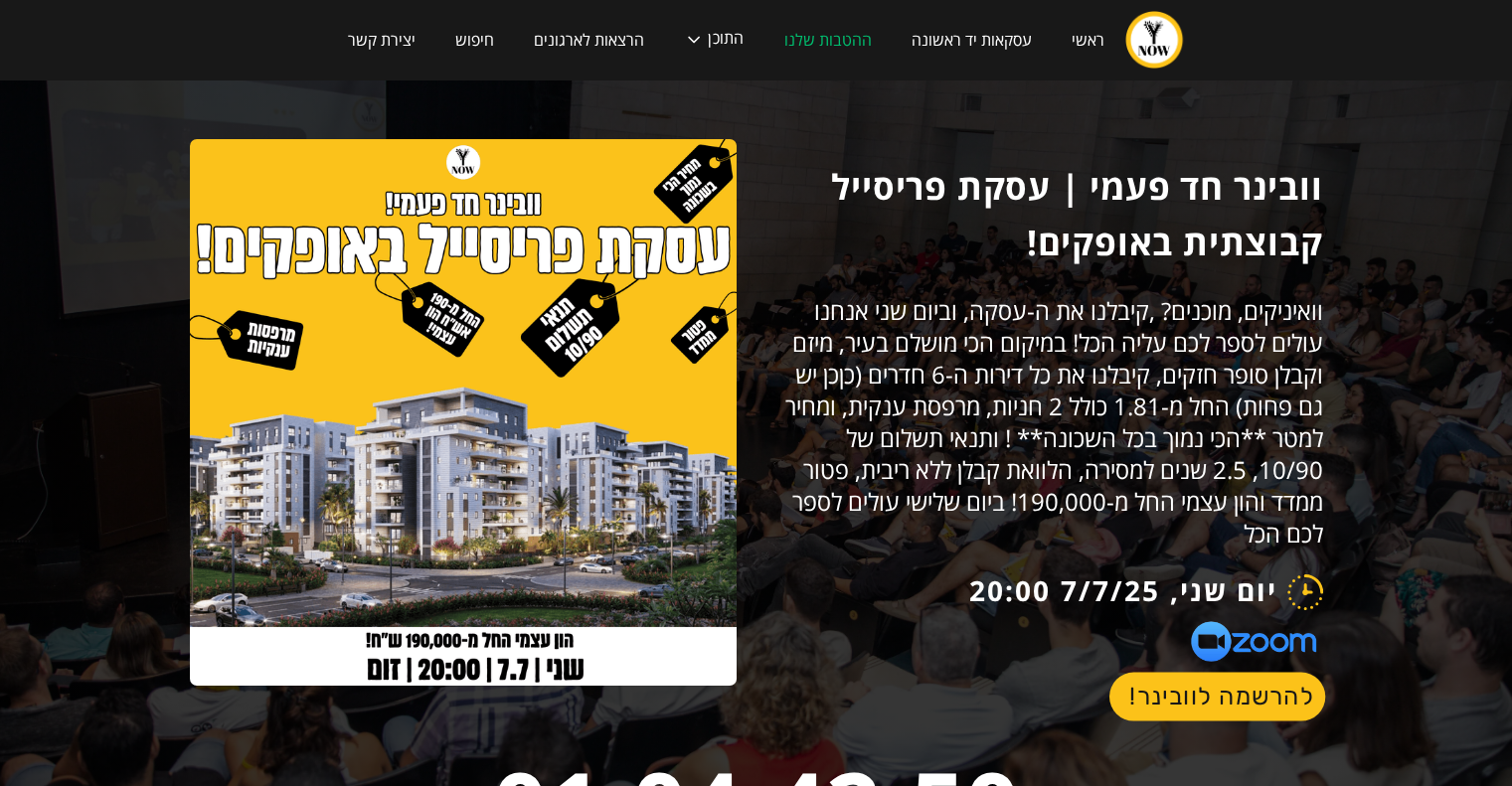 click on "להרשמה לוובינר!" at bounding box center (1216, 697) 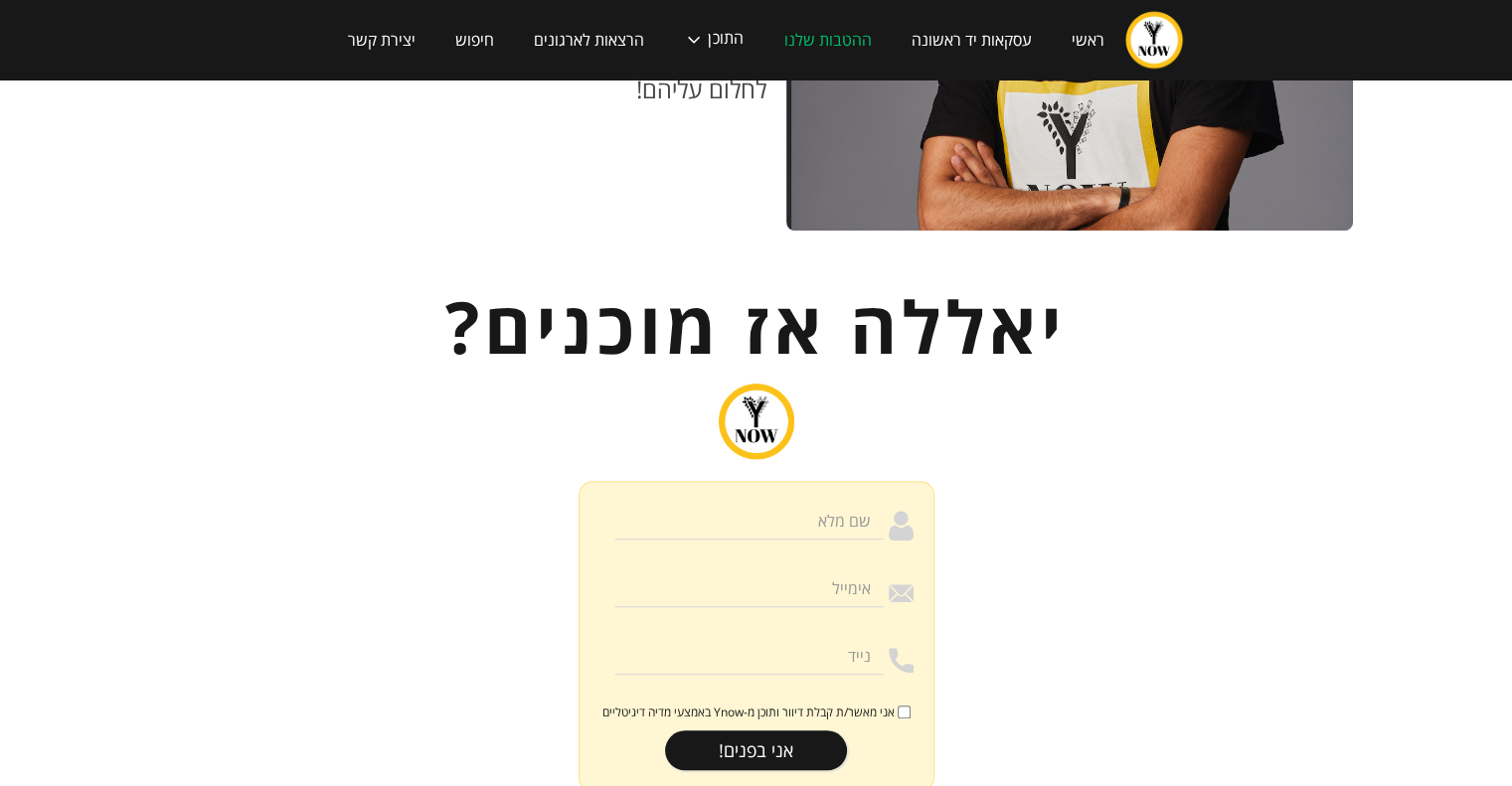 scroll, scrollTop: 1987, scrollLeft: 0, axis: vertical 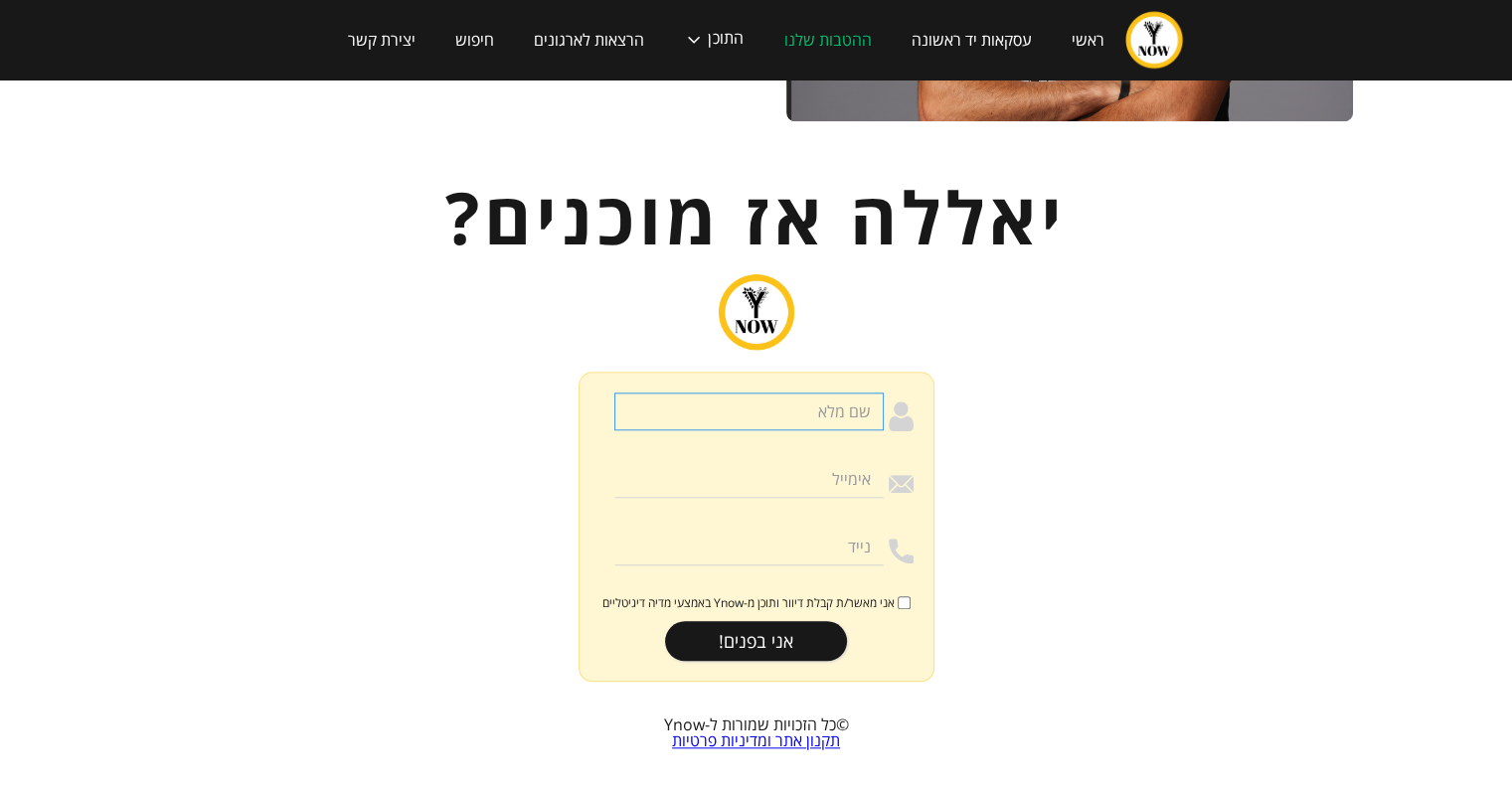 click at bounding box center [749, 411] 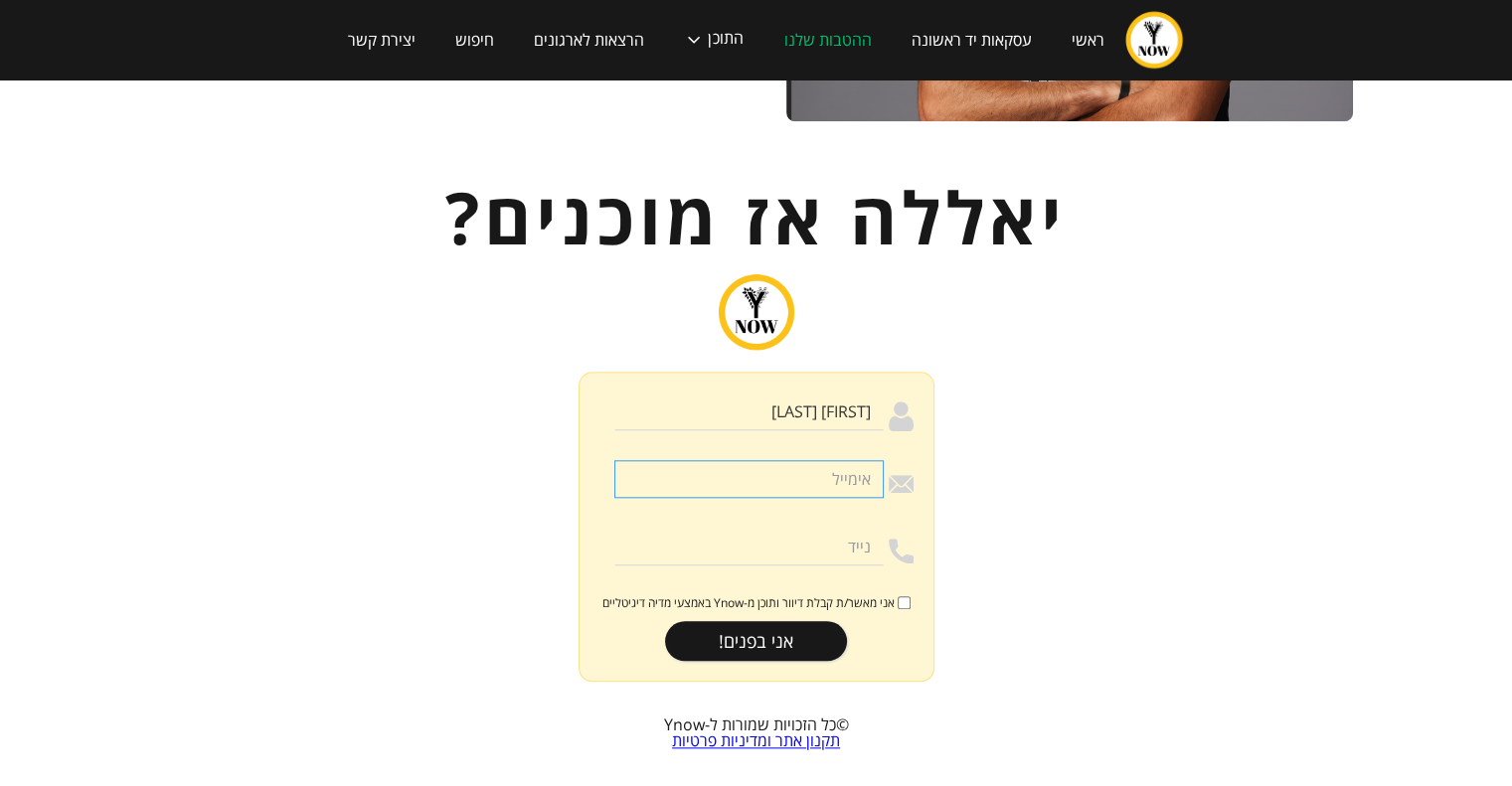 type on "yardeby@gmail.com" 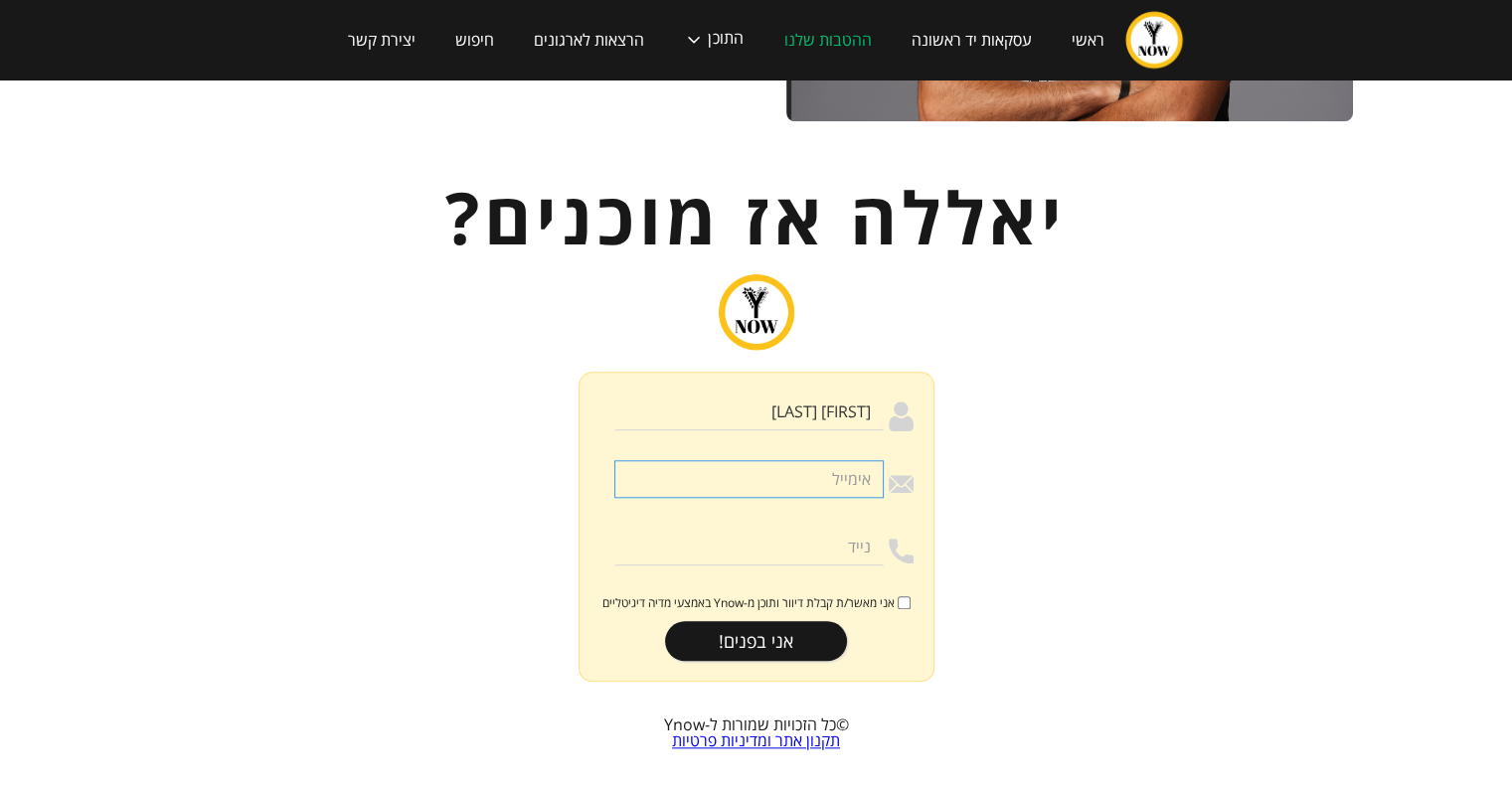 type on "0523321424" 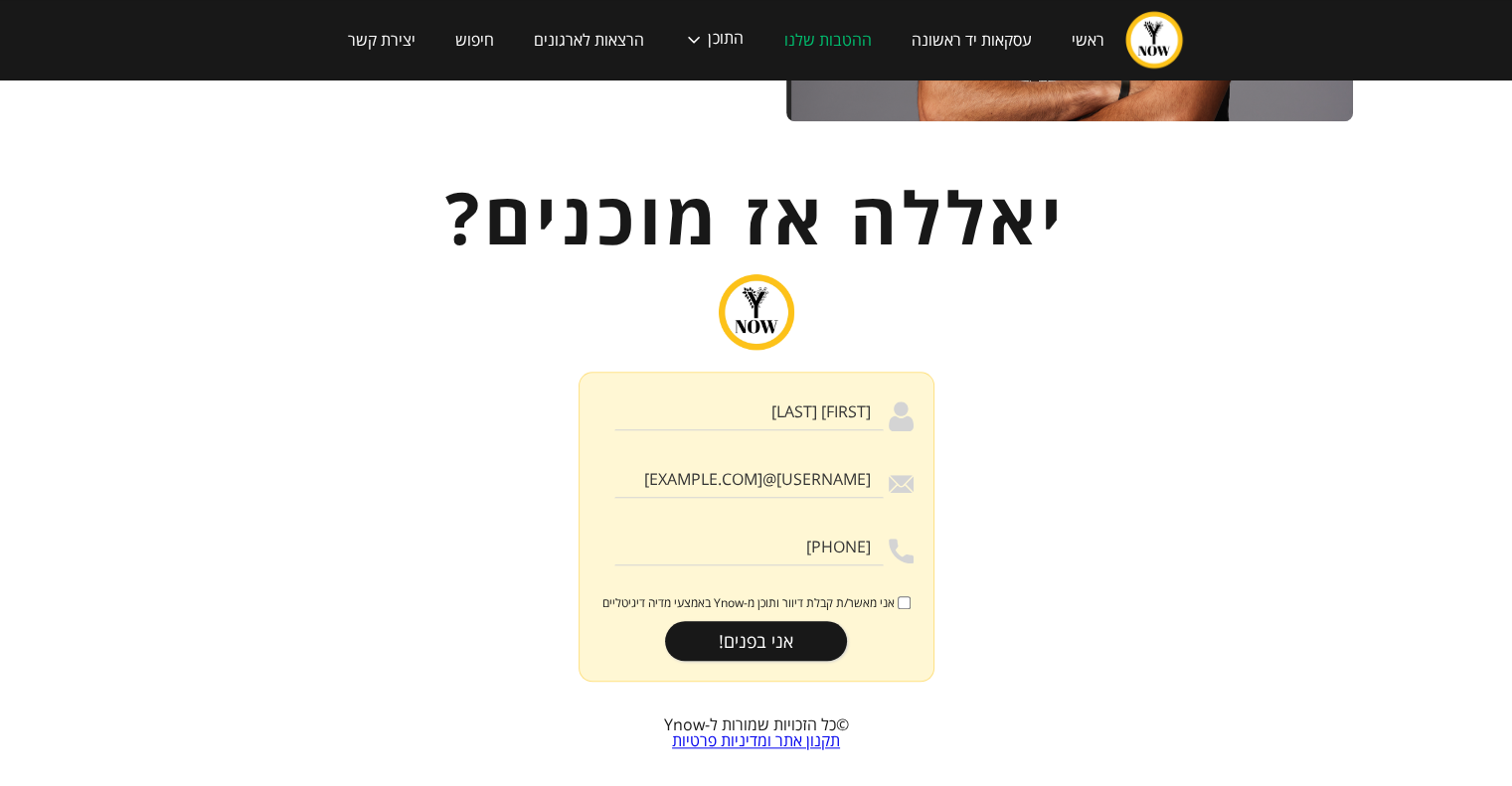 click on "אני מאשר/ת קבלת דיוור ותוכן מ-Ynow באמצעי מדיה דיגיטליים" at bounding box center (749, 603) 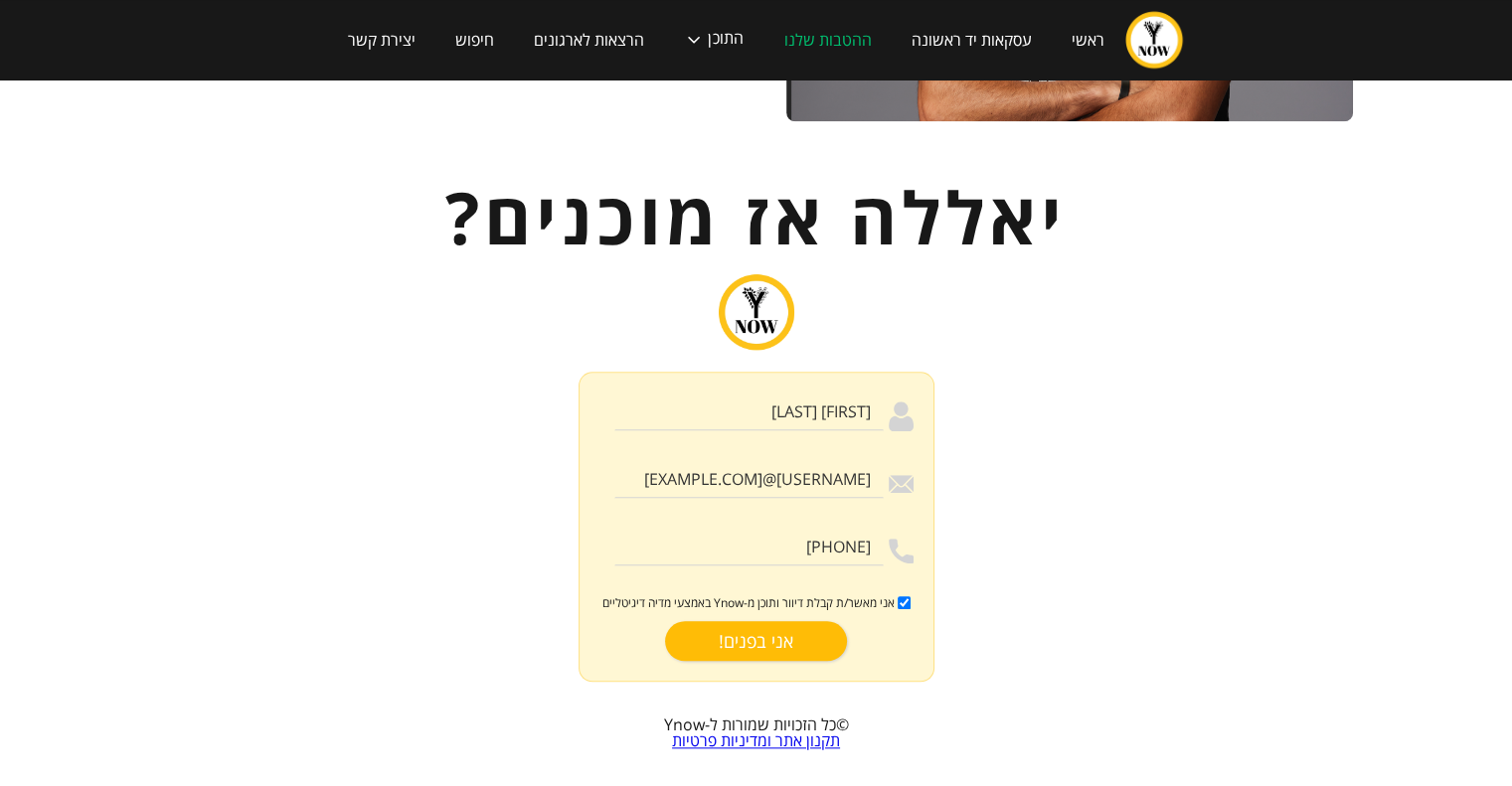 click on "אני בפנים!" at bounding box center (756, 641) 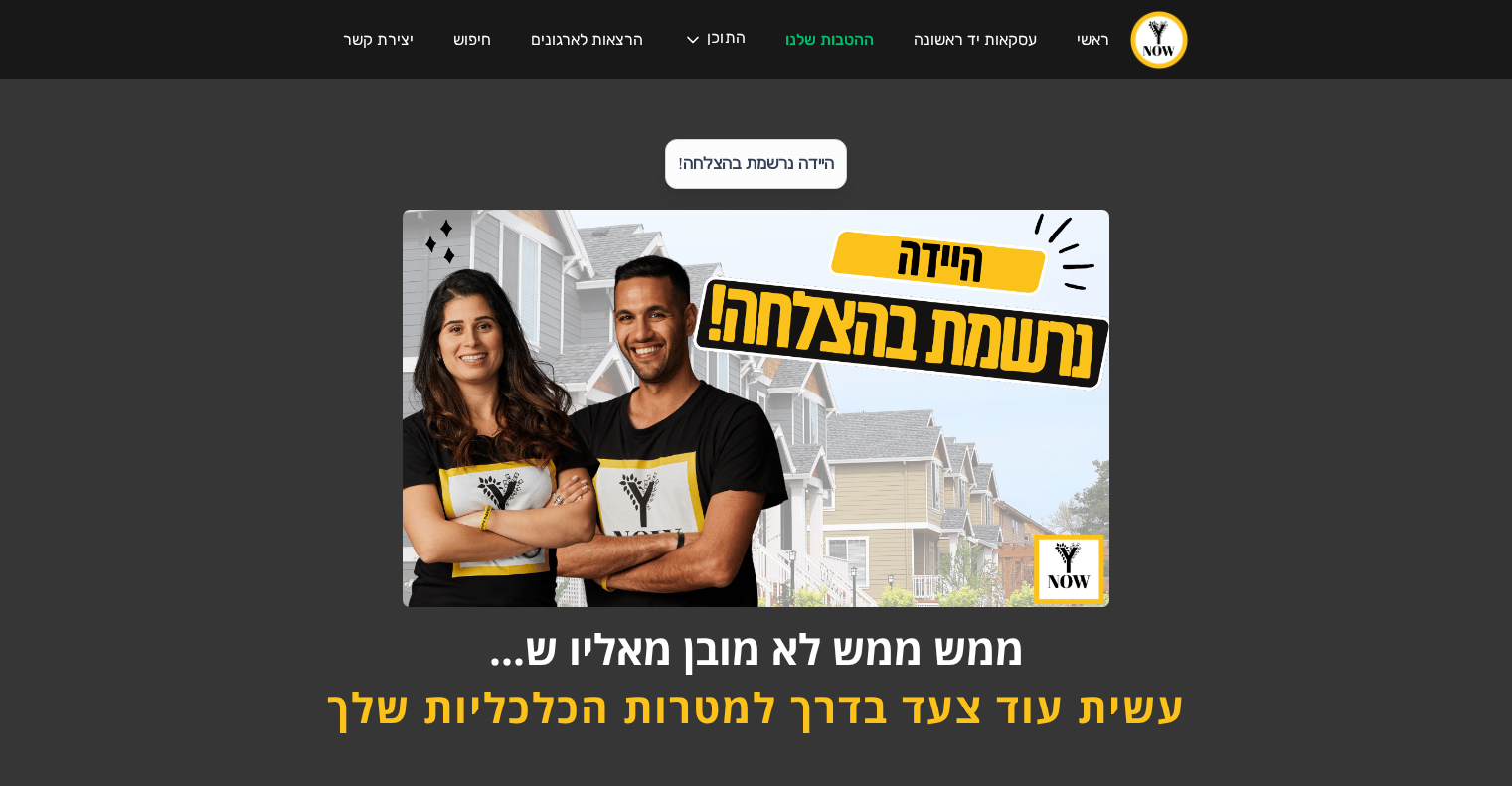scroll, scrollTop: 0, scrollLeft: 0, axis: both 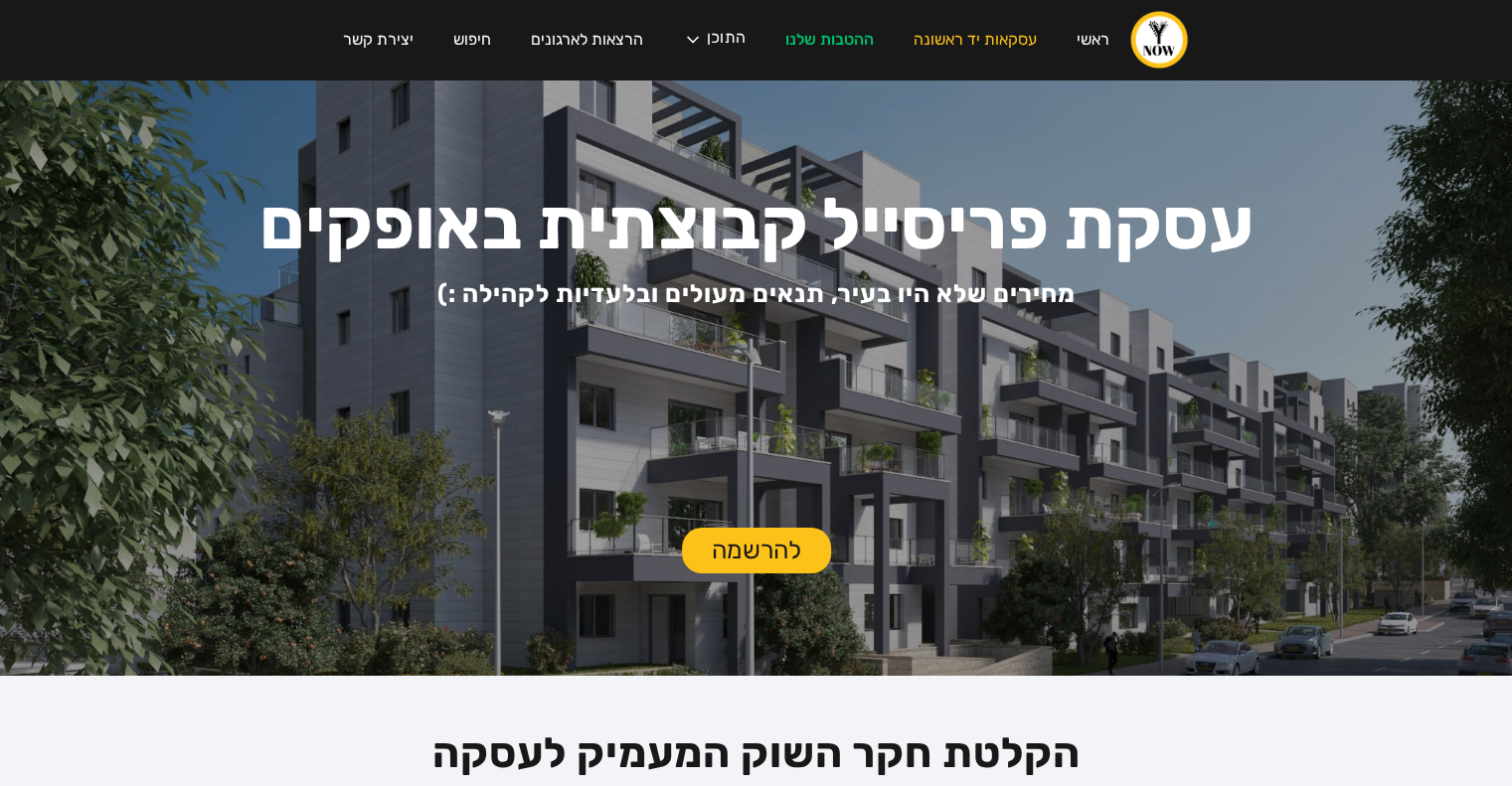click on "עסקת פריסייל קבוצתית באופקים  מחירים שלא היו בעיר, תנאים מעולים ובלעדיות לקהילה :) להרשמה" at bounding box center [756, 378] 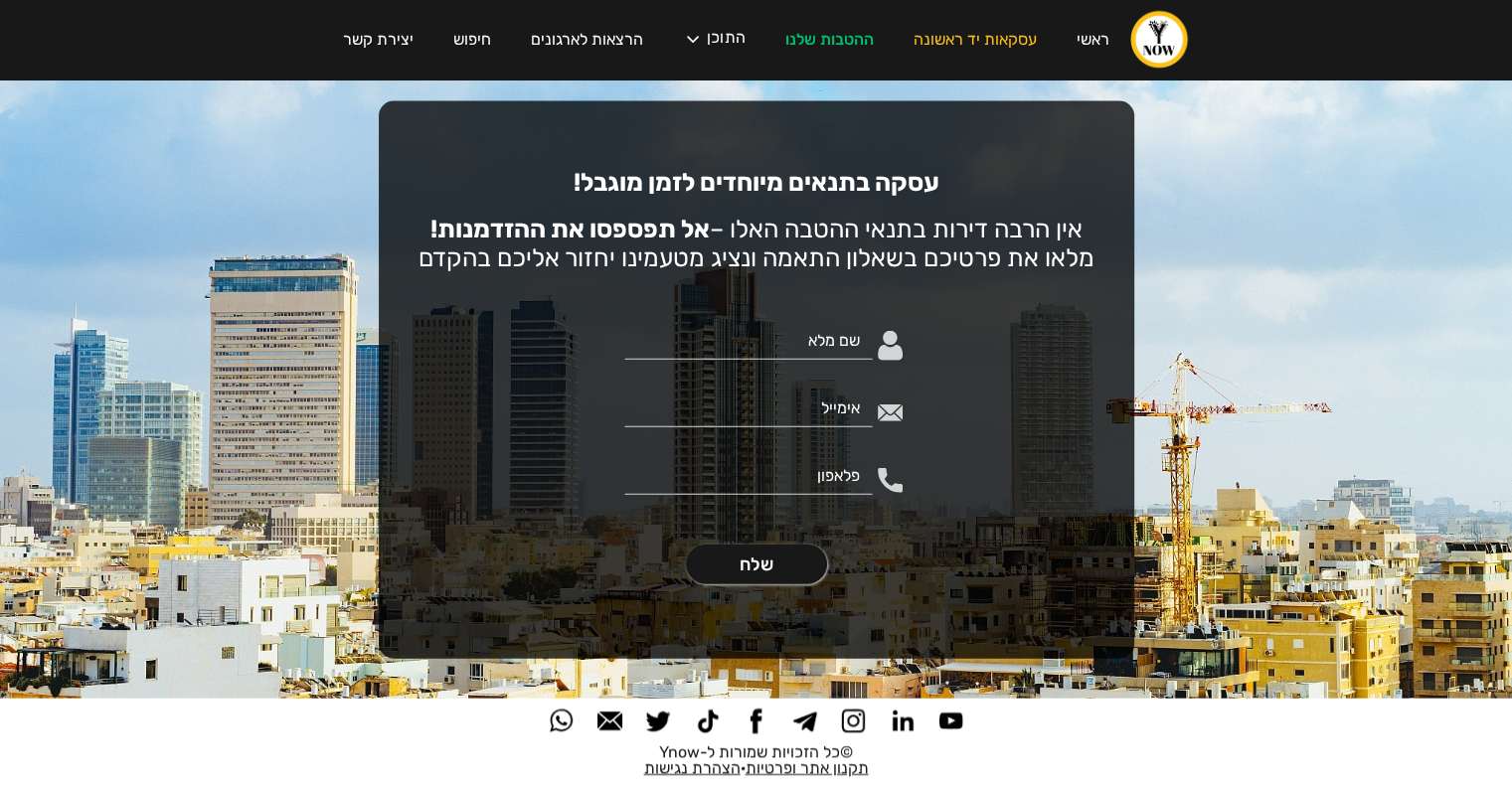 scroll, scrollTop: 4583, scrollLeft: 0, axis: vertical 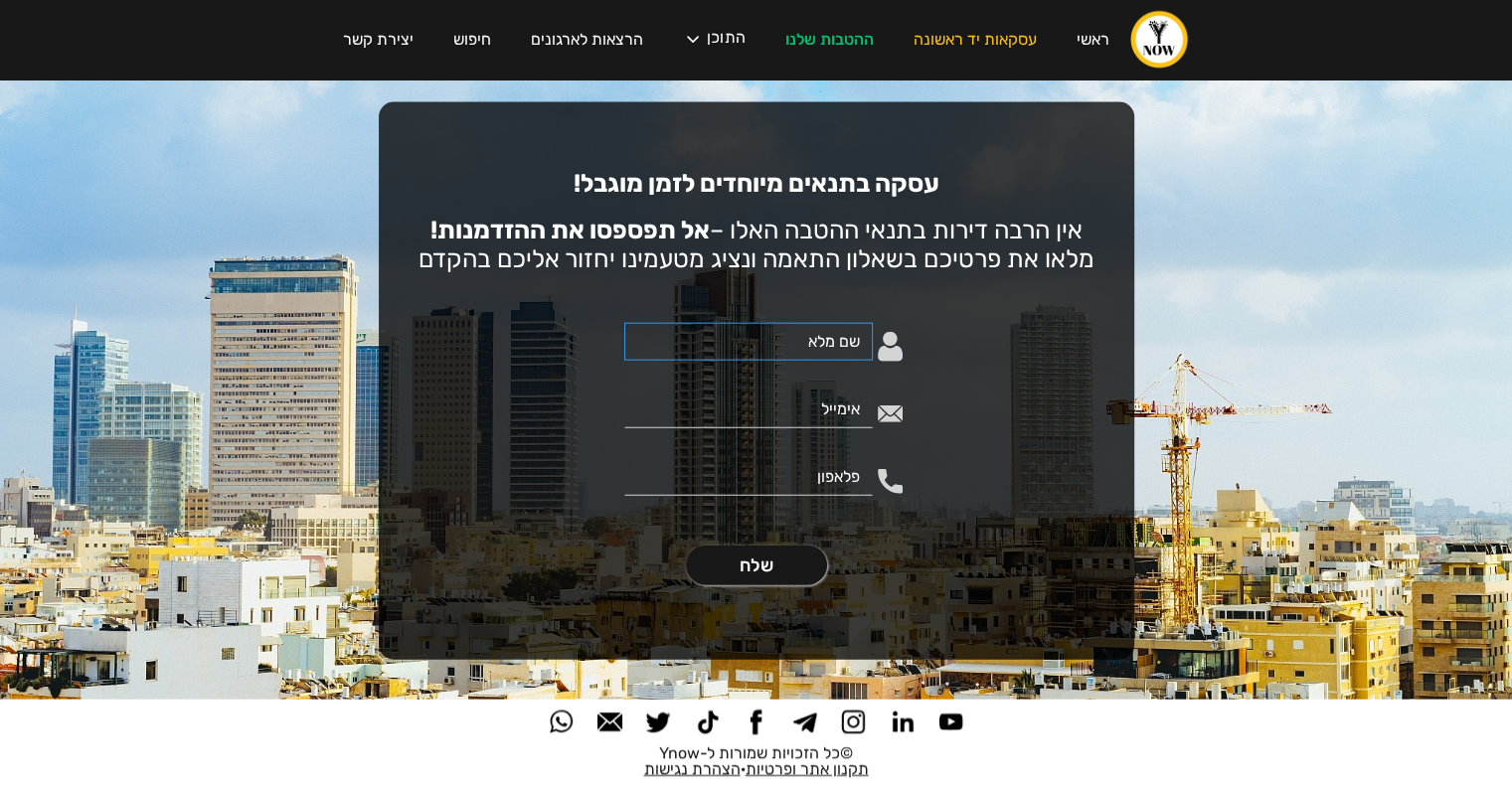 click at bounding box center [749, 342] 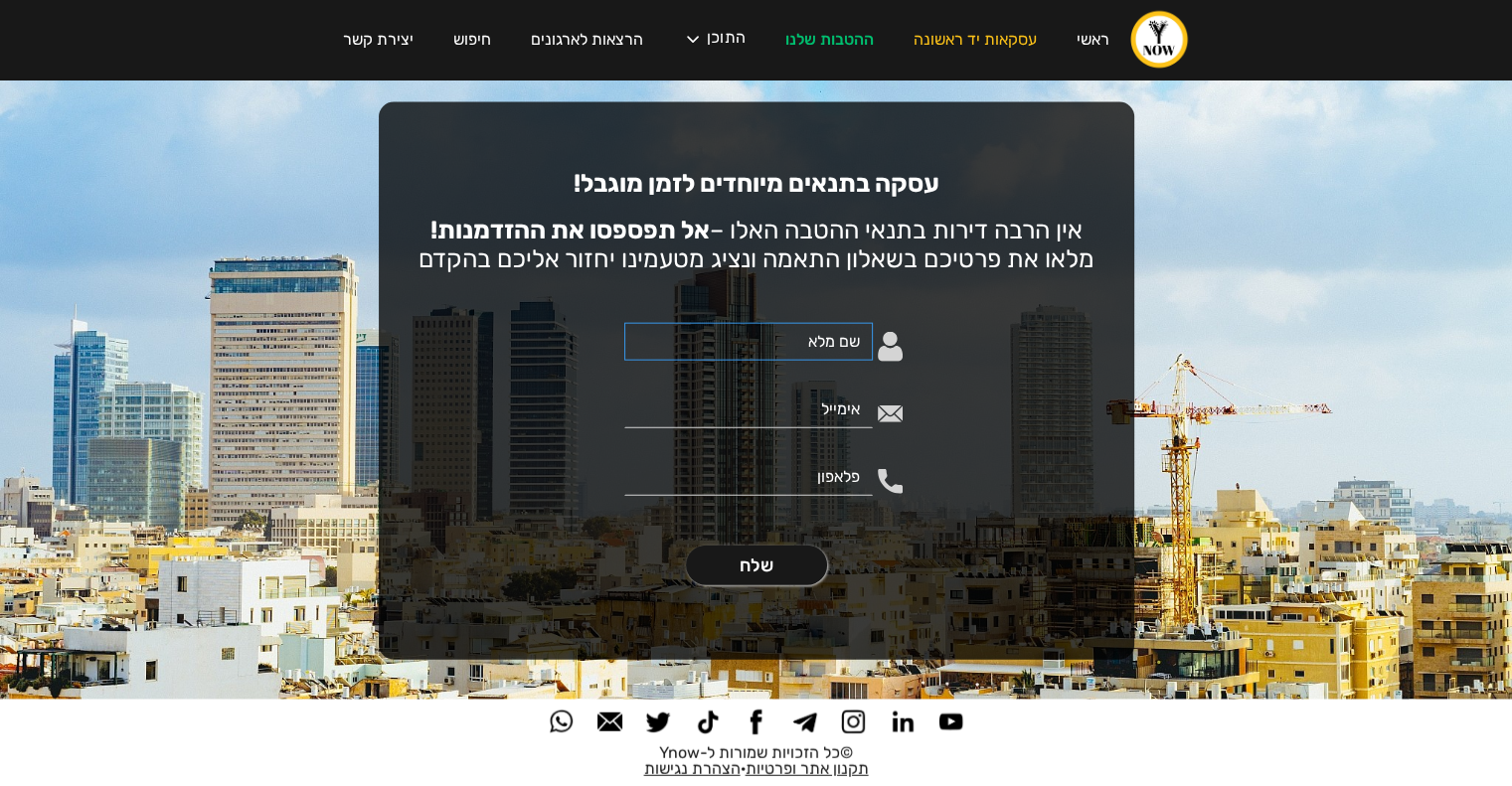 type on "[FIRST] [LAST]" 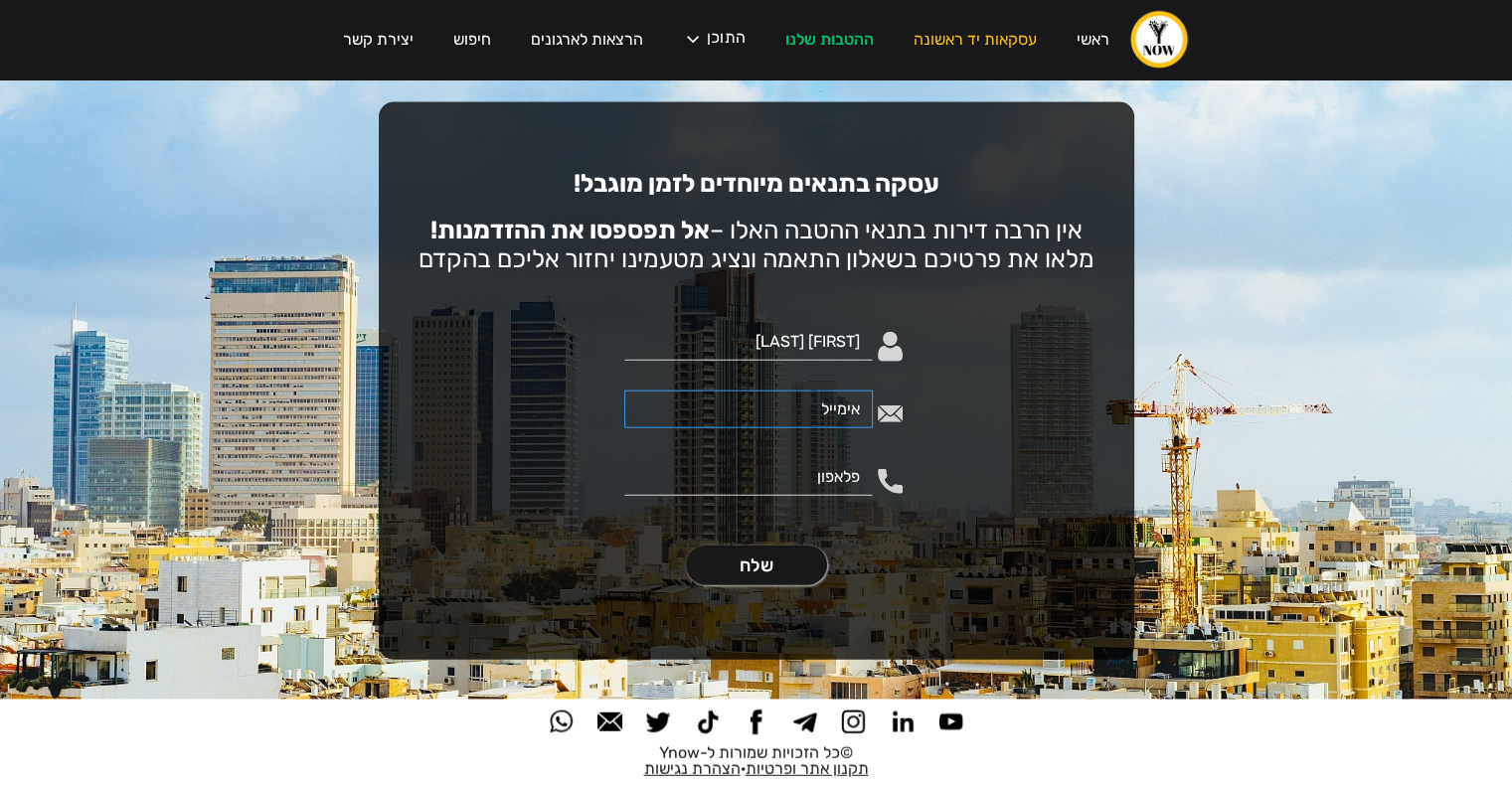 type on "[EMAIL]" 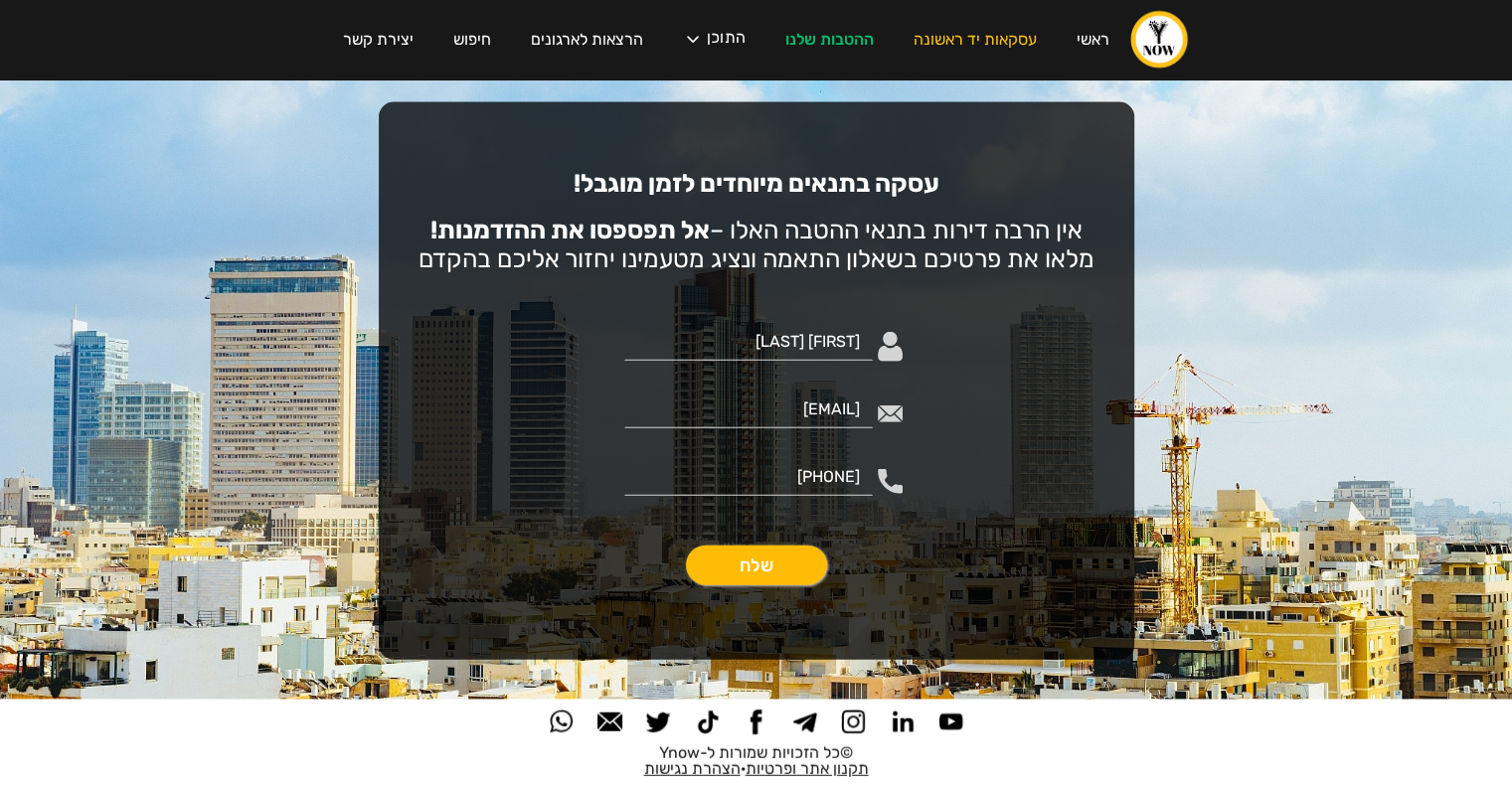 click on "שלח" at bounding box center (756, 565) 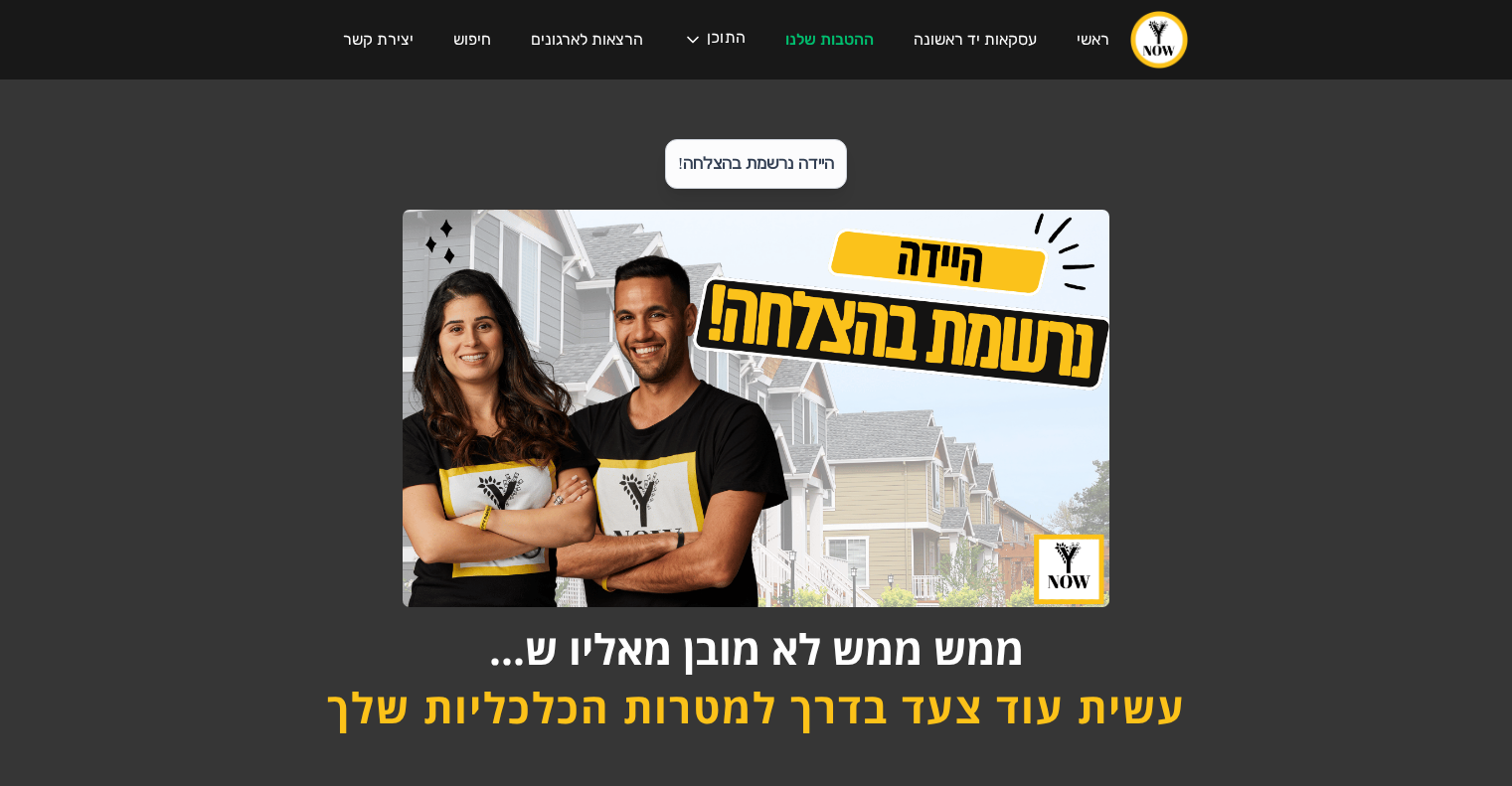 scroll, scrollTop: 0, scrollLeft: 0, axis: both 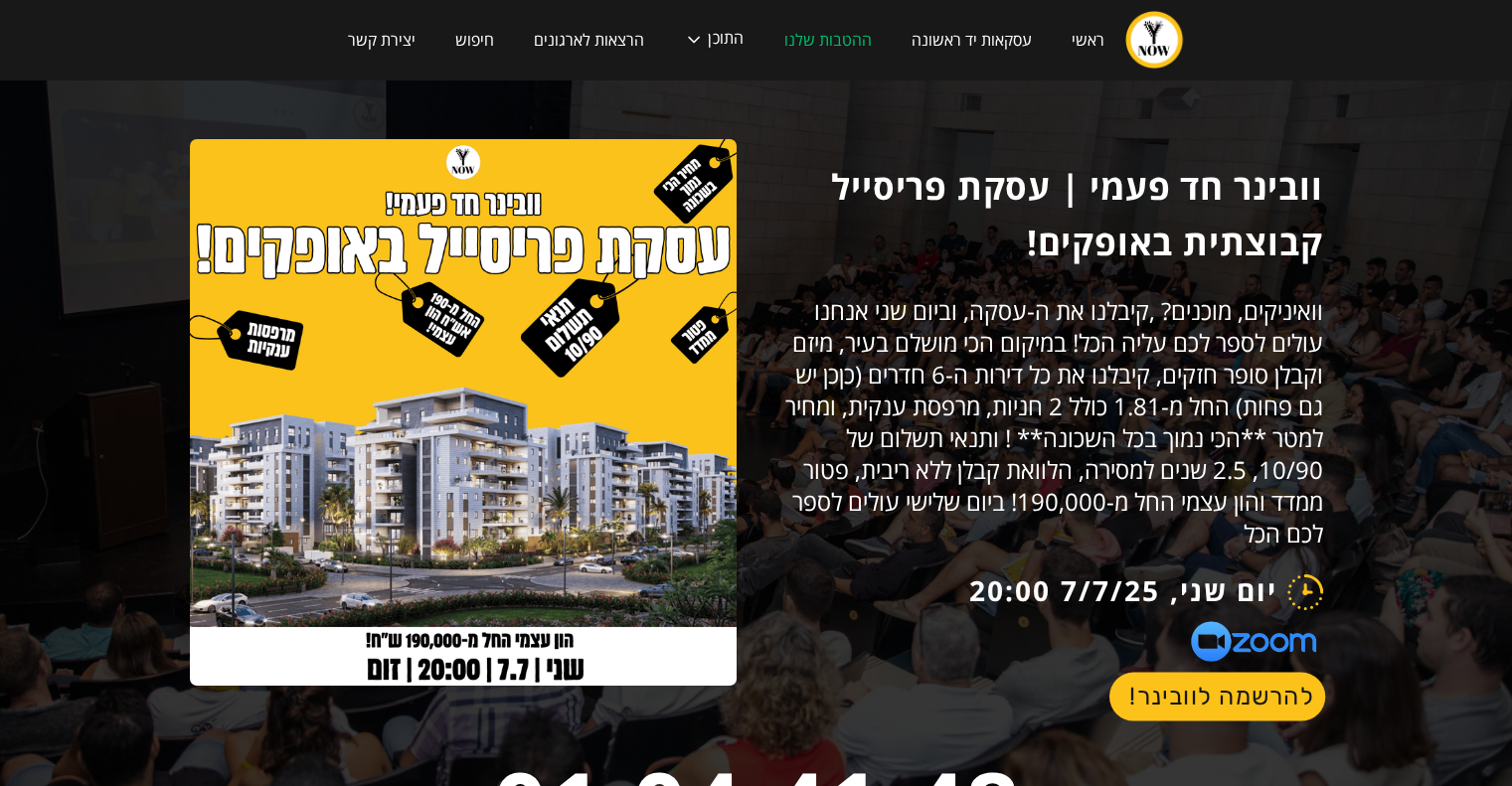 click on "להרשמה לוובינר!" at bounding box center (1216, 697) 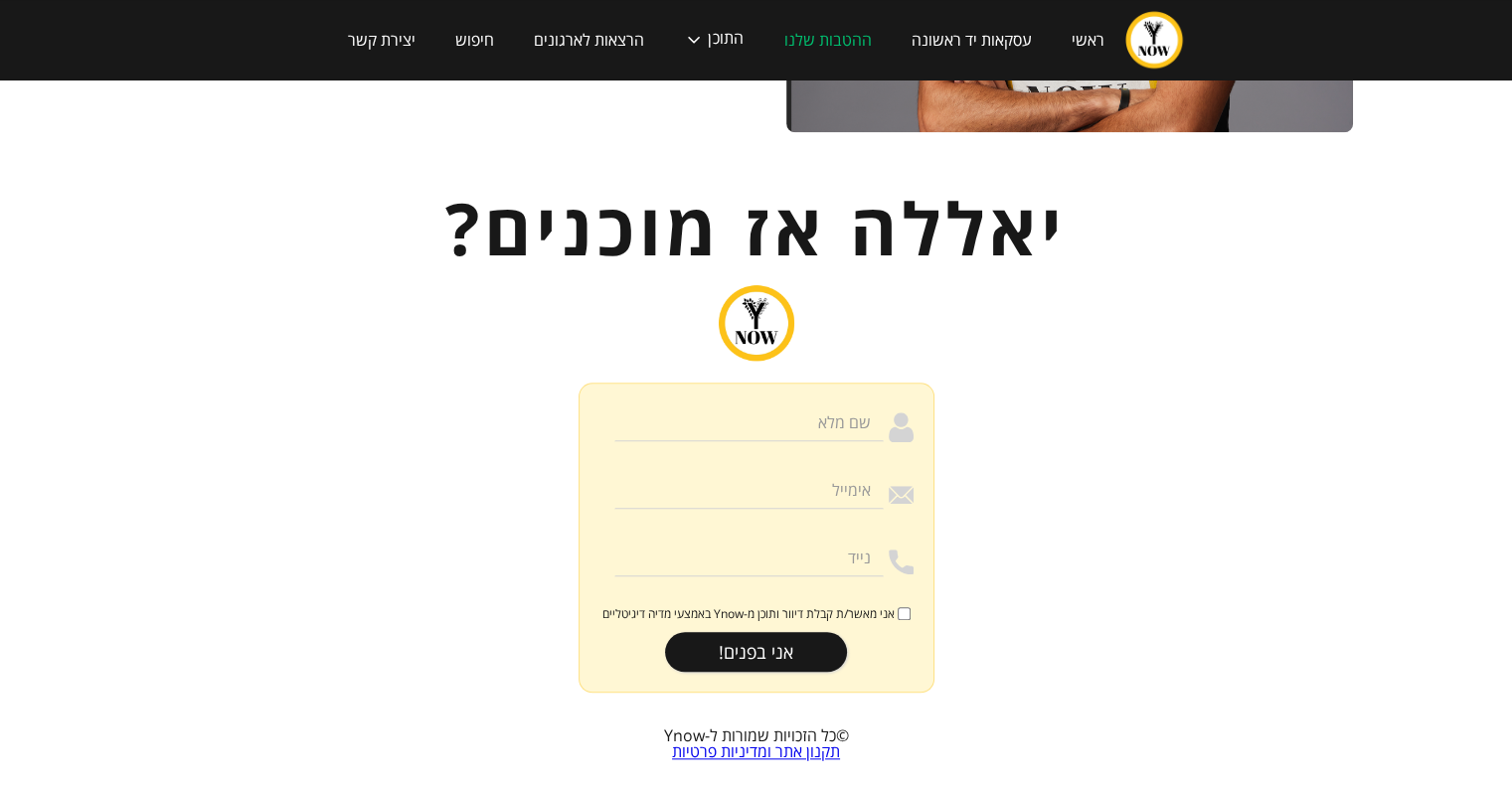 scroll, scrollTop: 1987, scrollLeft: 0, axis: vertical 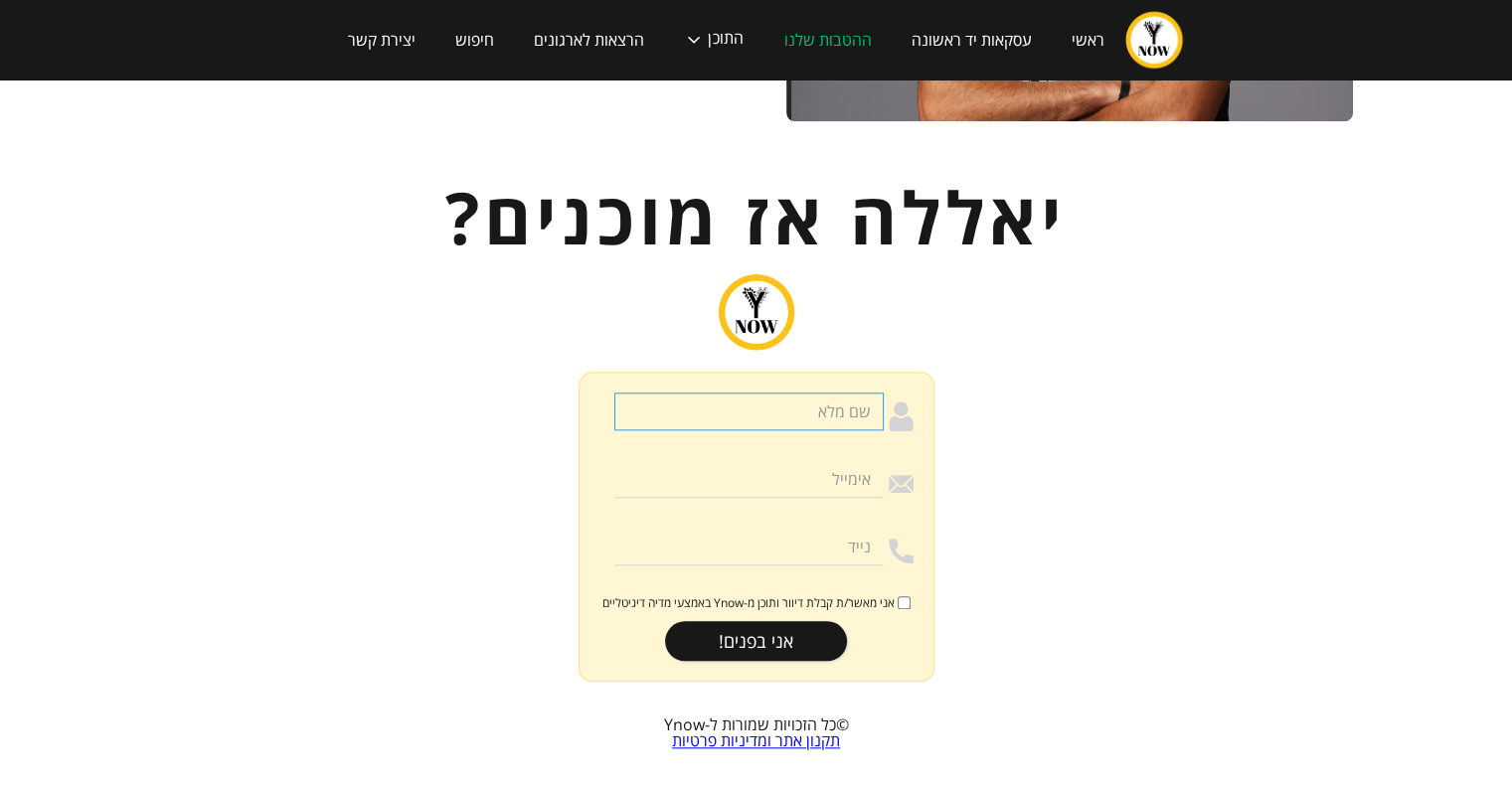 click at bounding box center [749, 411] 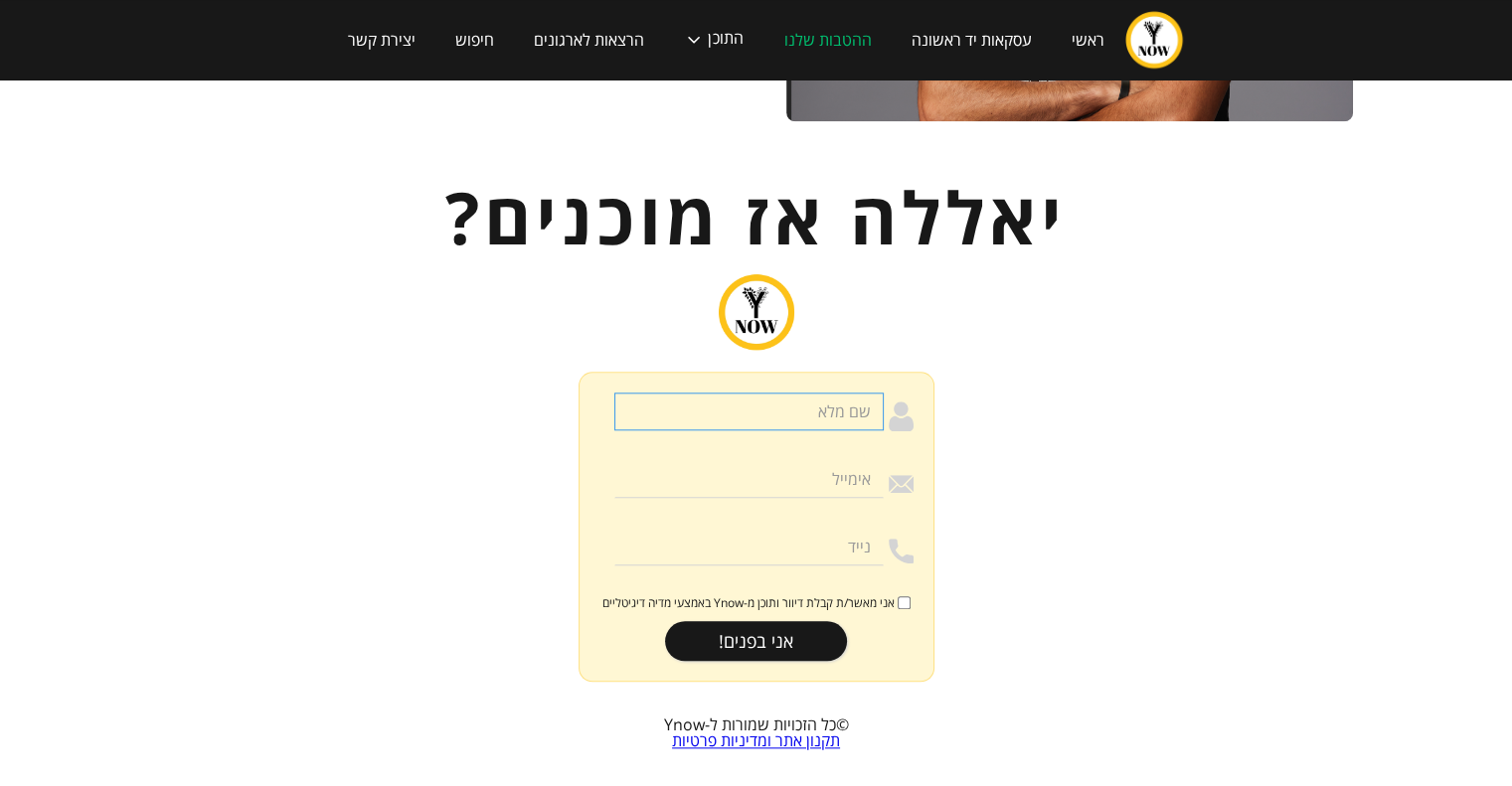 type on "[FIRST] [LAST]" 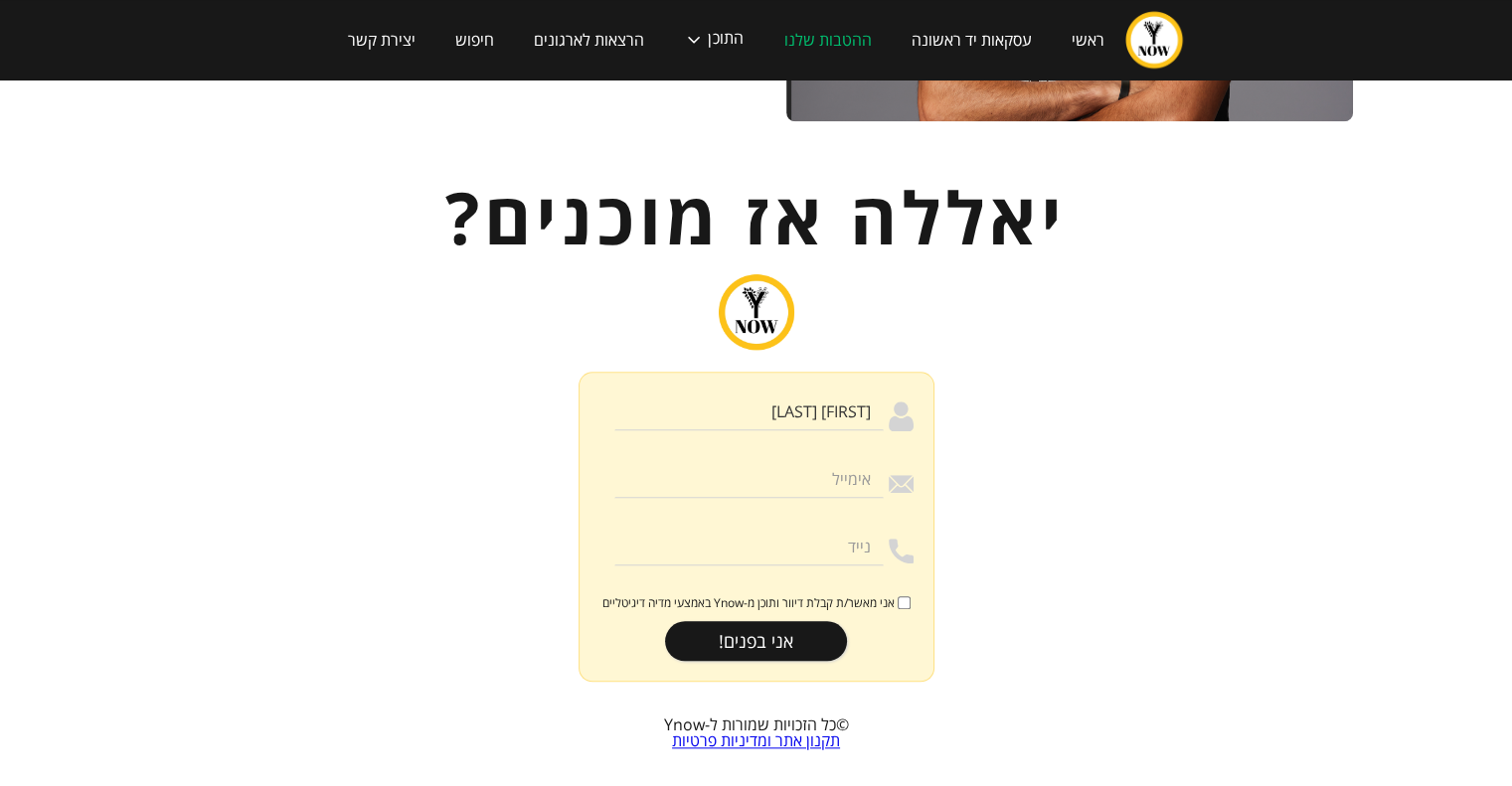 type on "[EMAIL]" 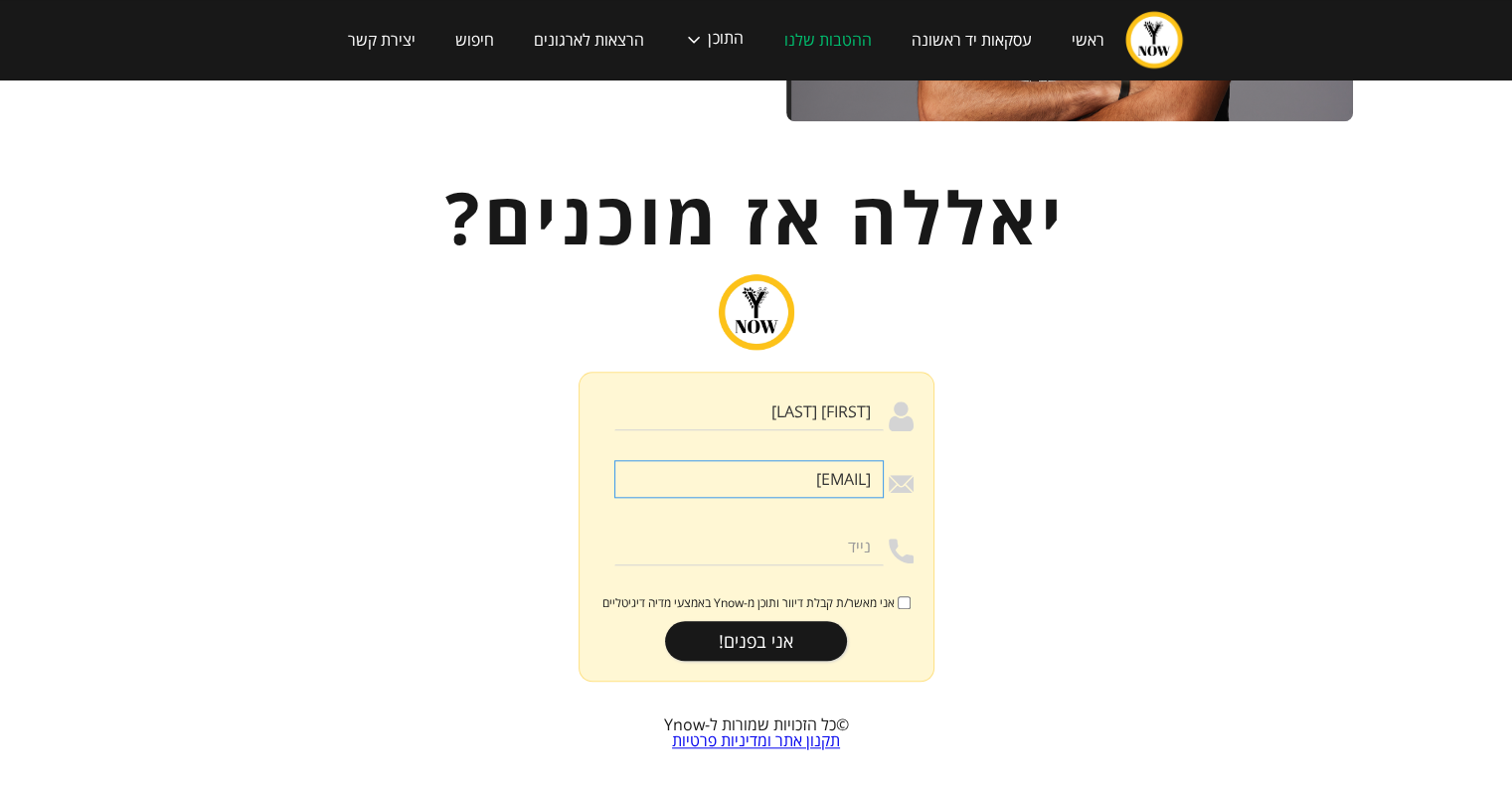 type on "[PHONE]" 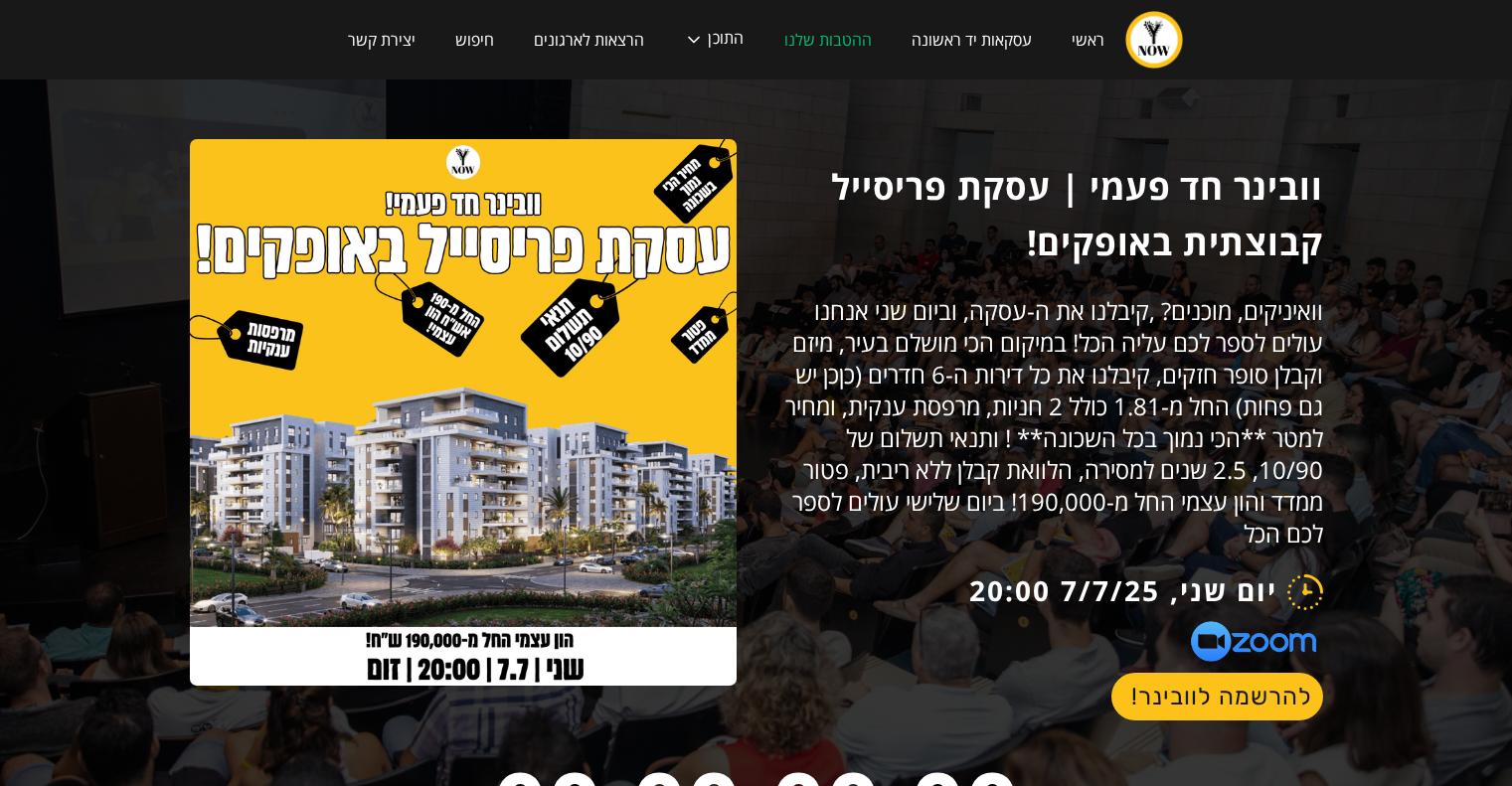 scroll, scrollTop: 0, scrollLeft: 0, axis: both 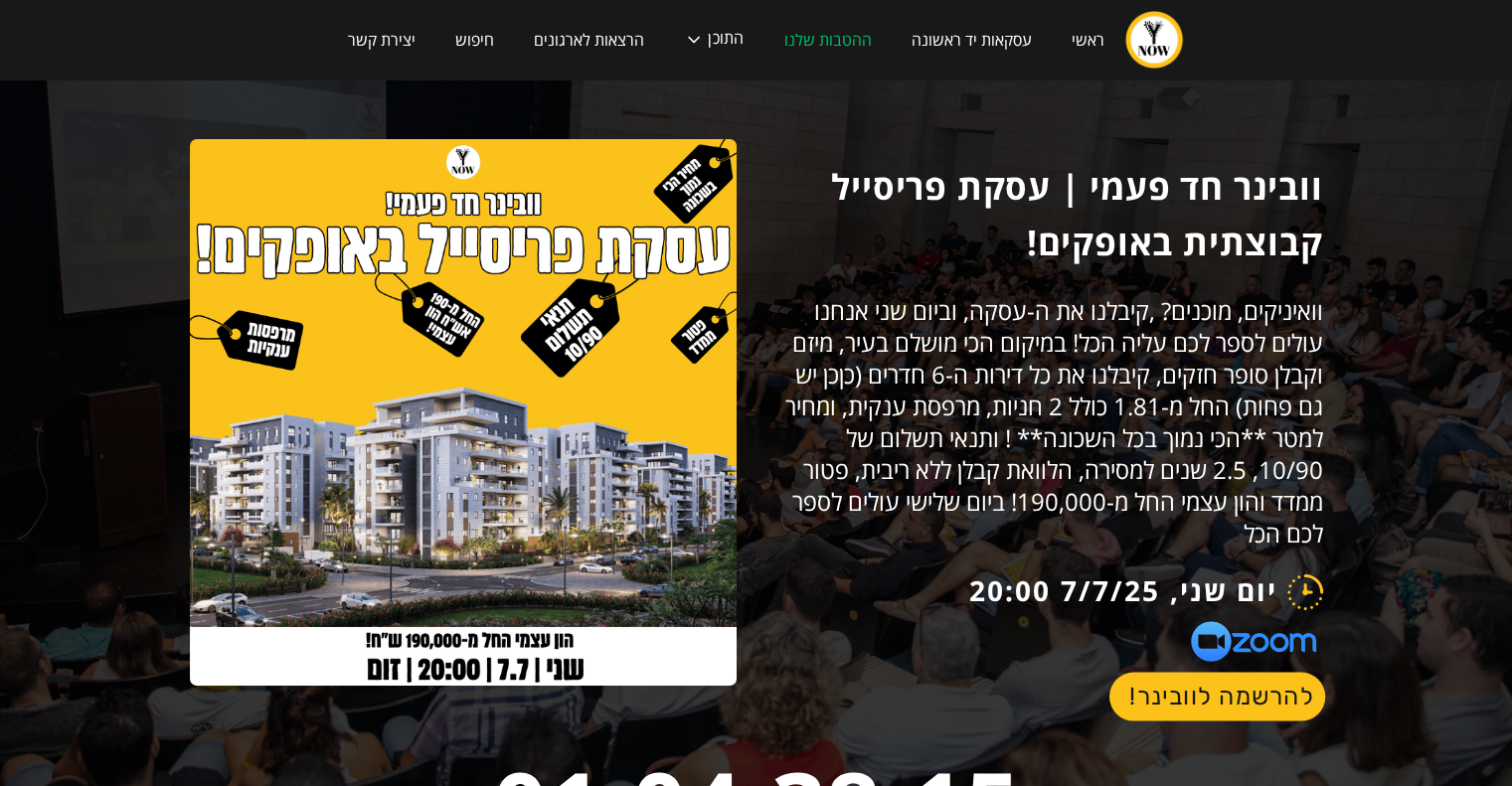 click on "להרשמה לוובינר!" at bounding box center [1216, 697] 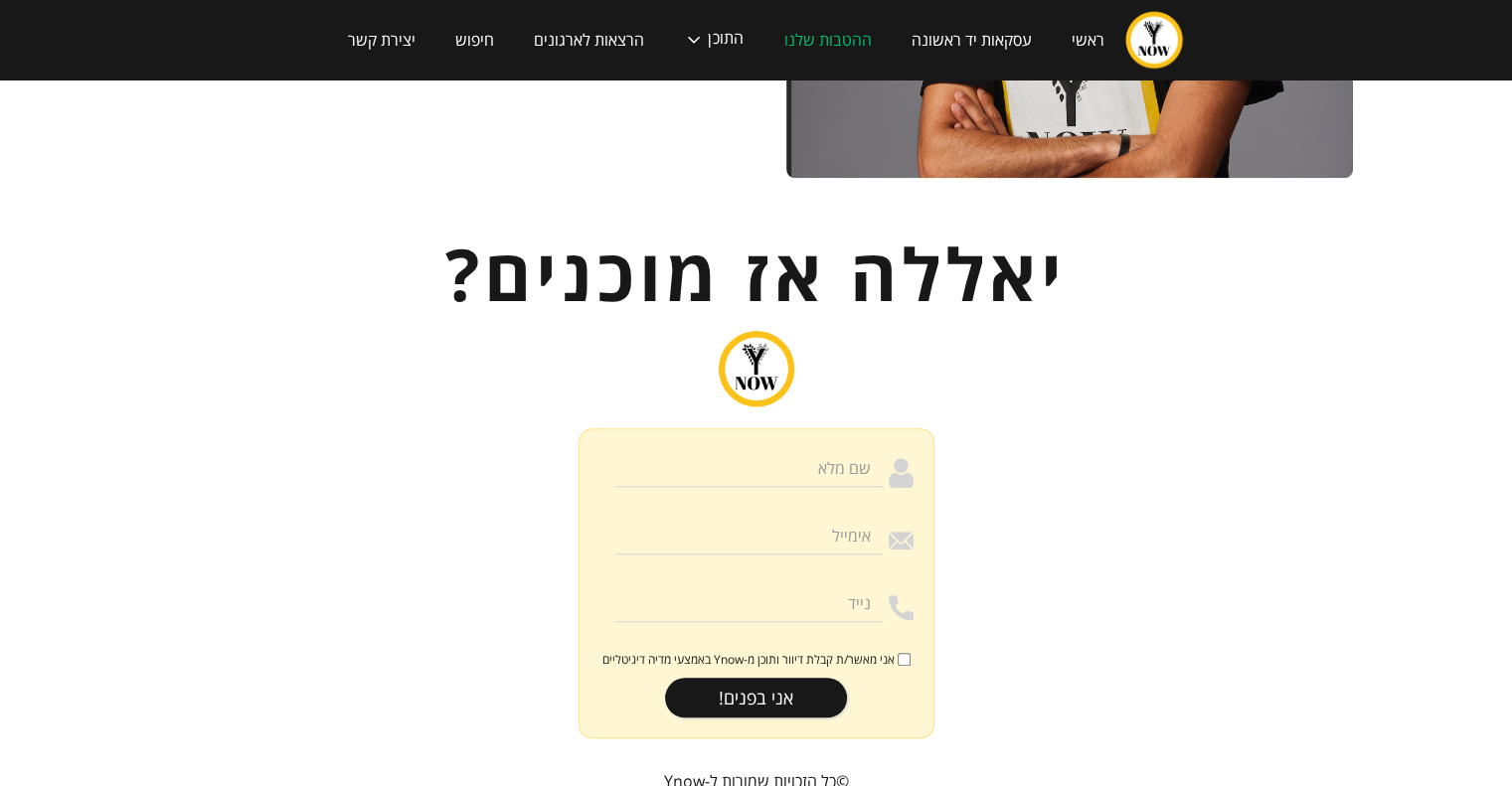 scroll, scrollTop: 1987, scrollLeft: 0, axis: vertical 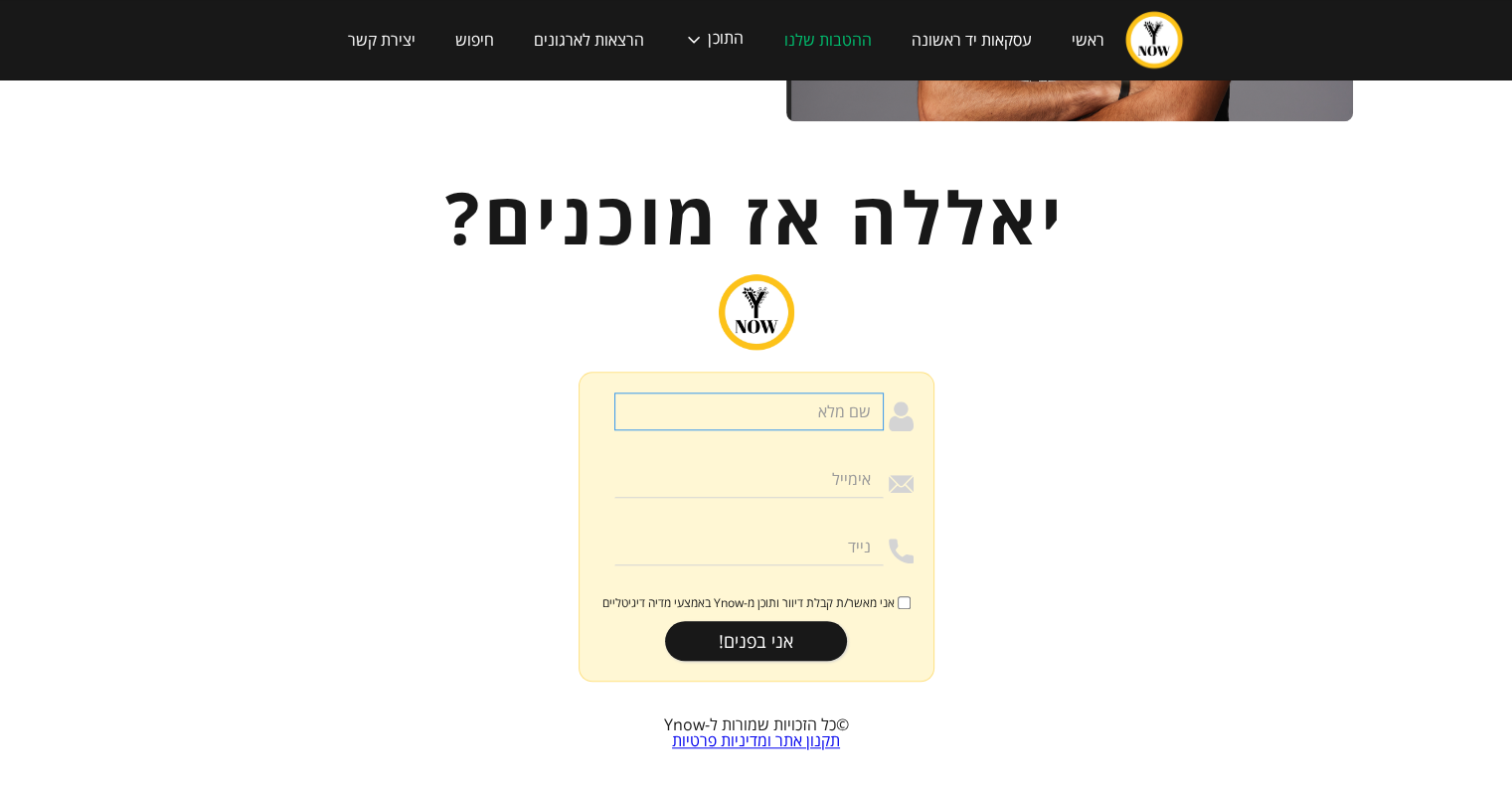 click at bounding box center (749, 411) 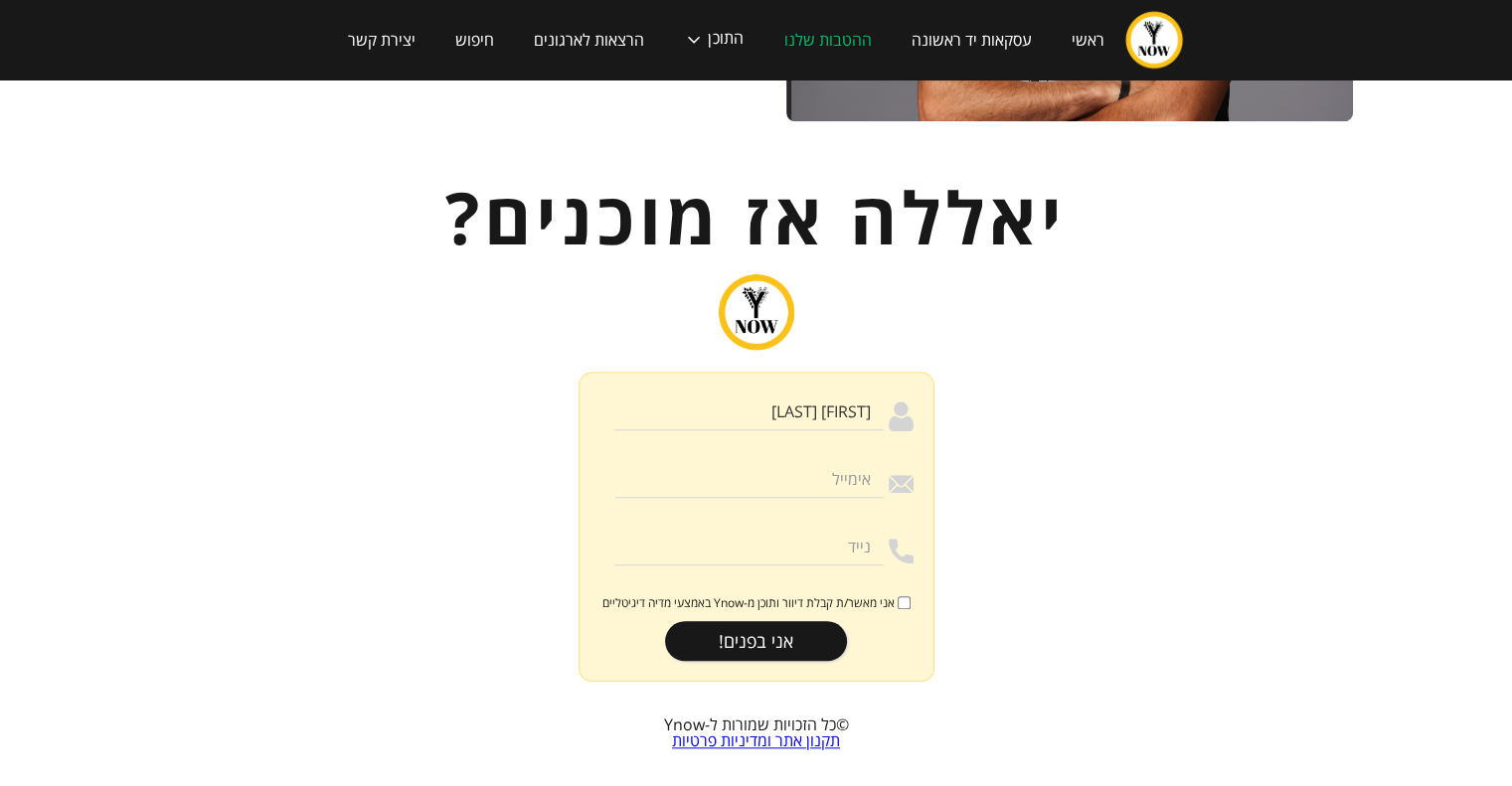 type on "[EMAIL]" 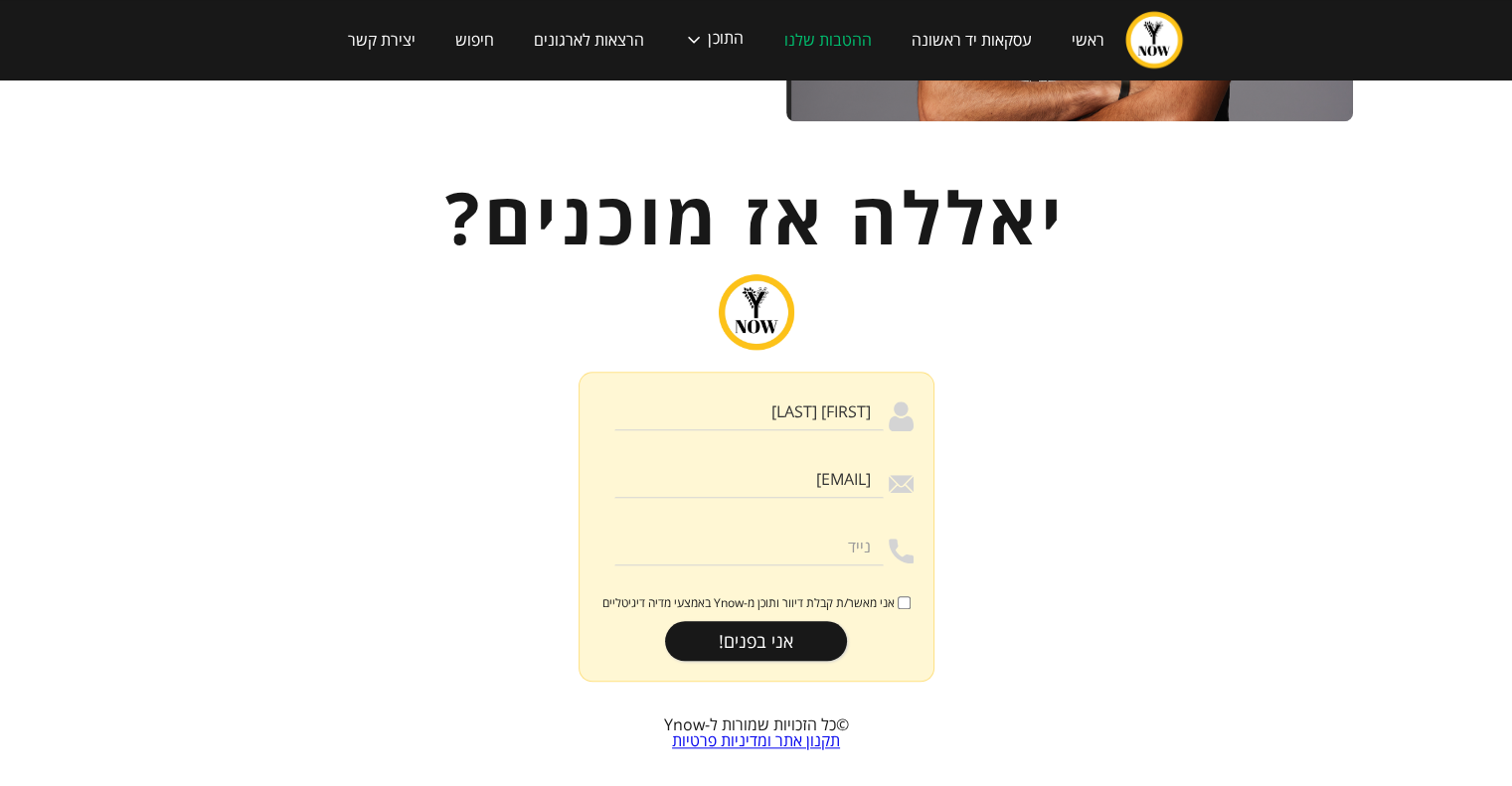 type on "[PHONE]" 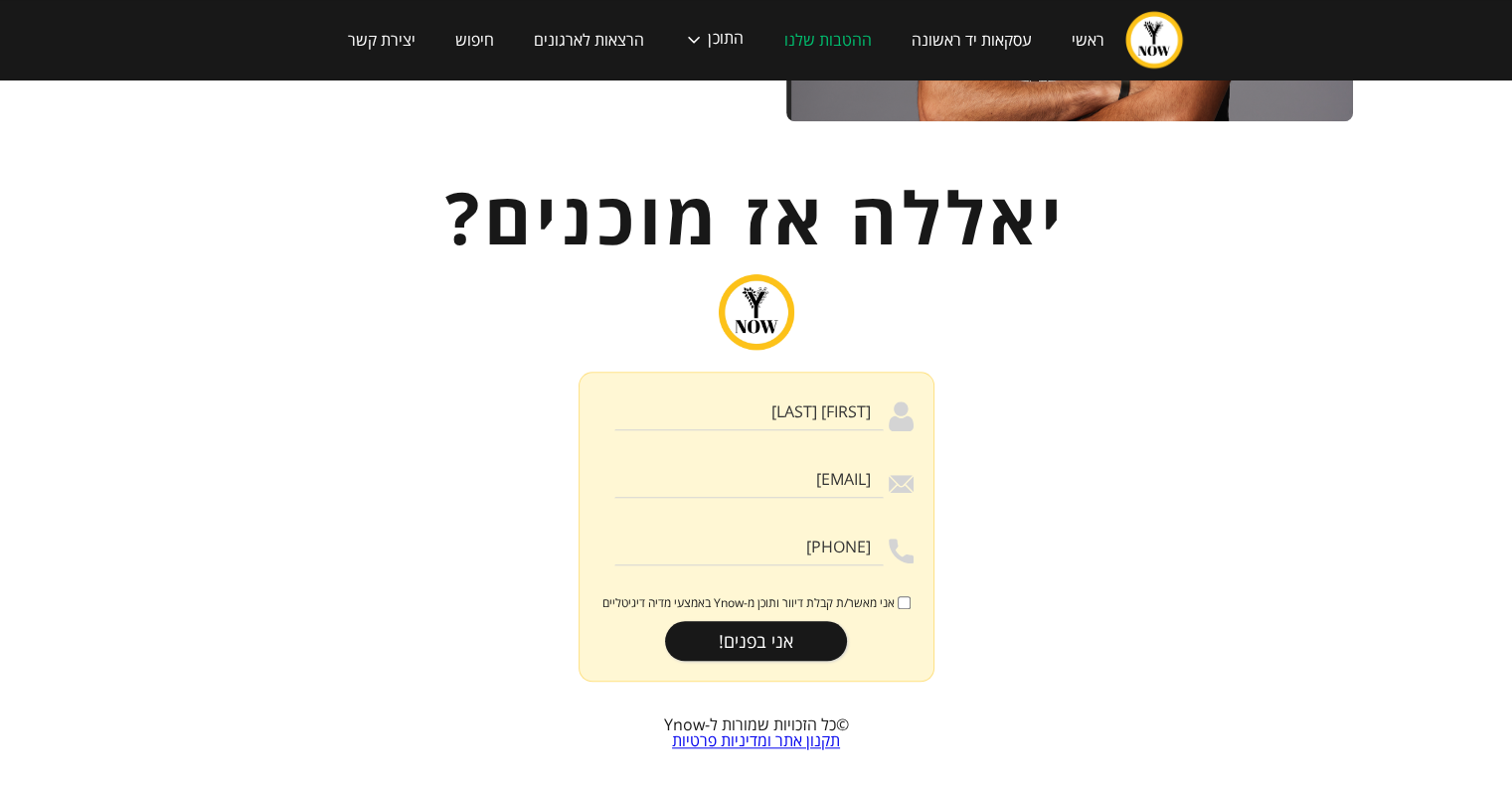 click on "אני מאשר/ת קבלת דיוור ותוכן מ-Ynow באמצעי מדיה דיגיטליים" at bounding box center [749, 603] 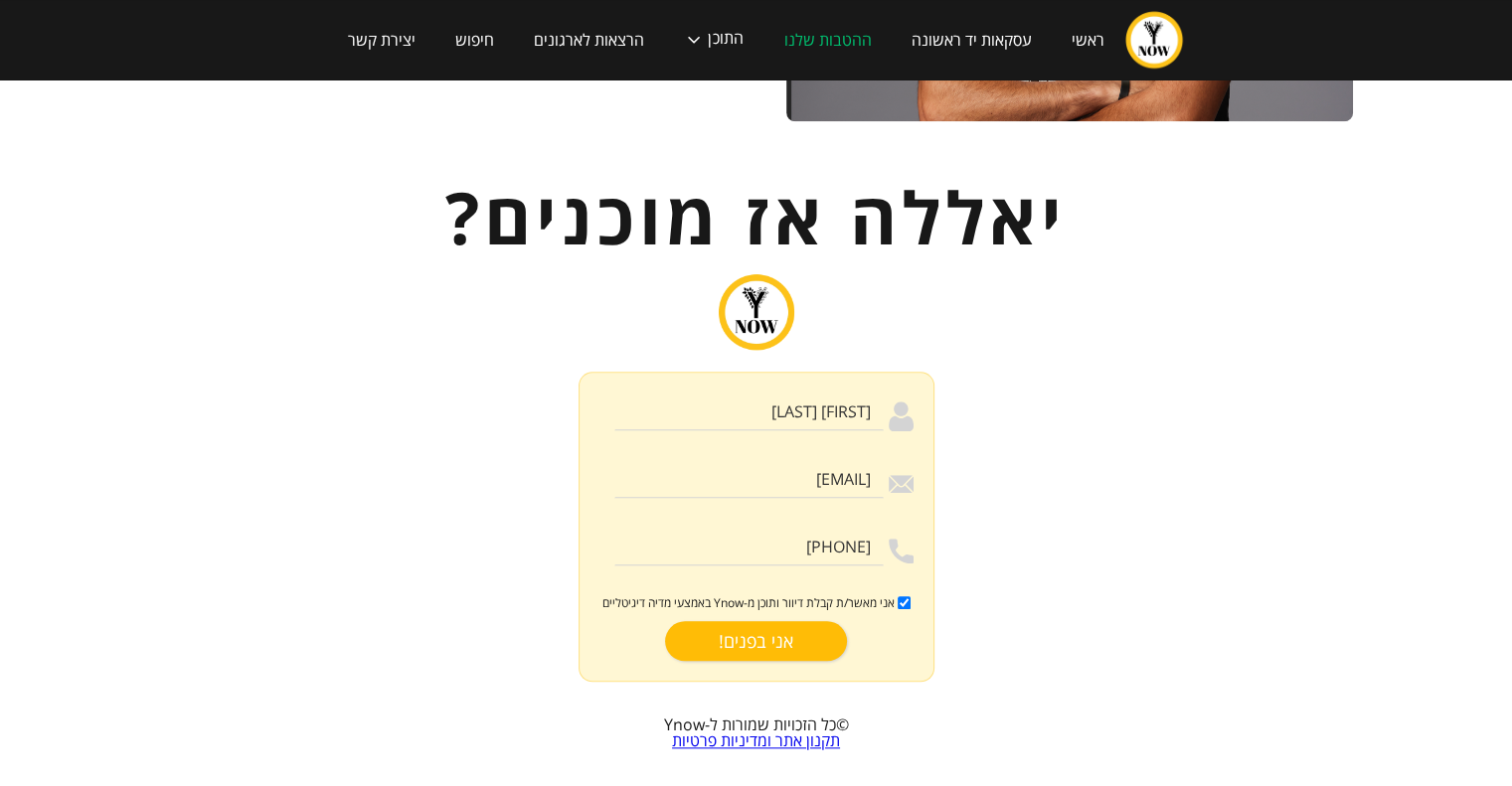 click on "אני בפנים!" at bounding box center [756, 641] 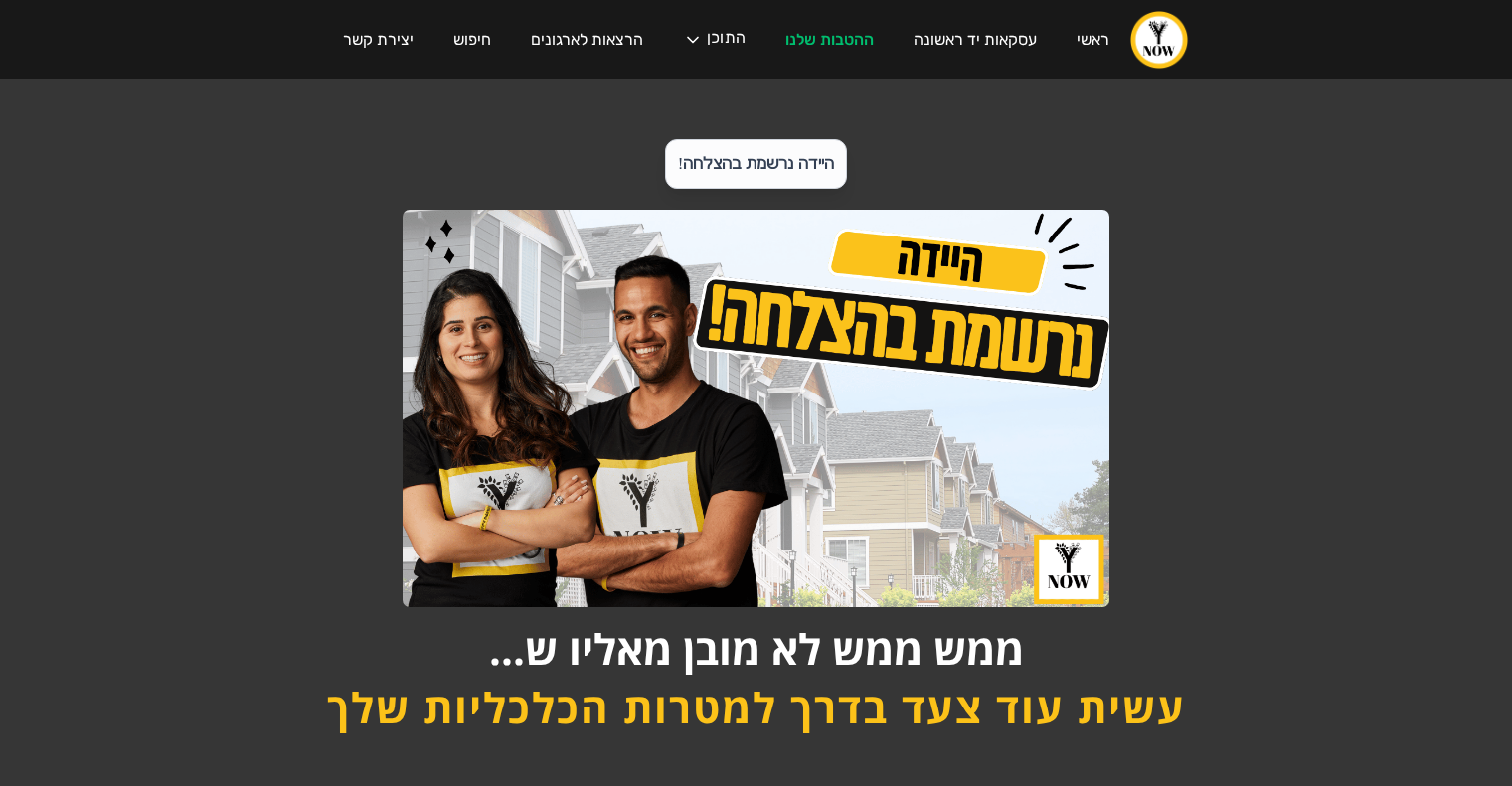 scroll, scrollTop: 0, scrollLeft: 0, axis: both 